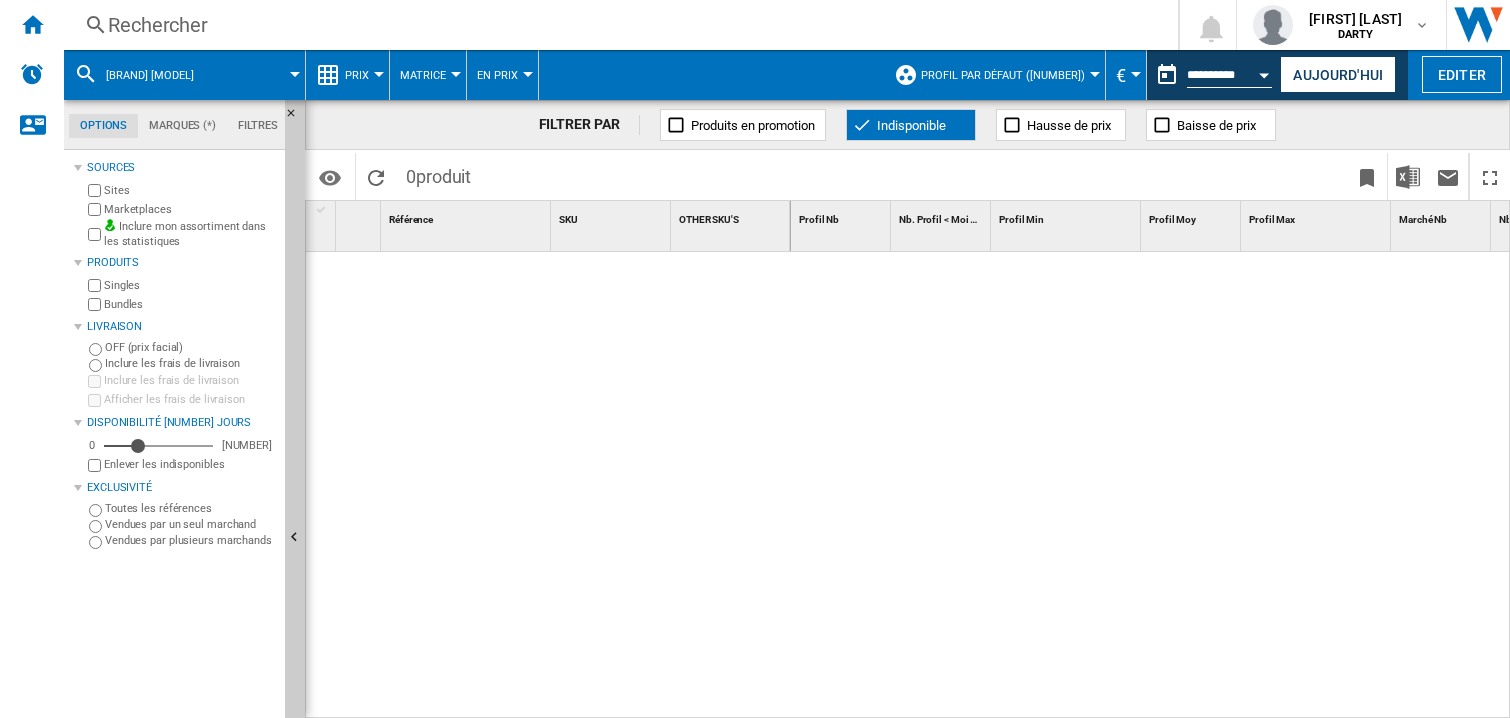 scroll, scrollTop: 0, scrollLeft: 0, axis: both 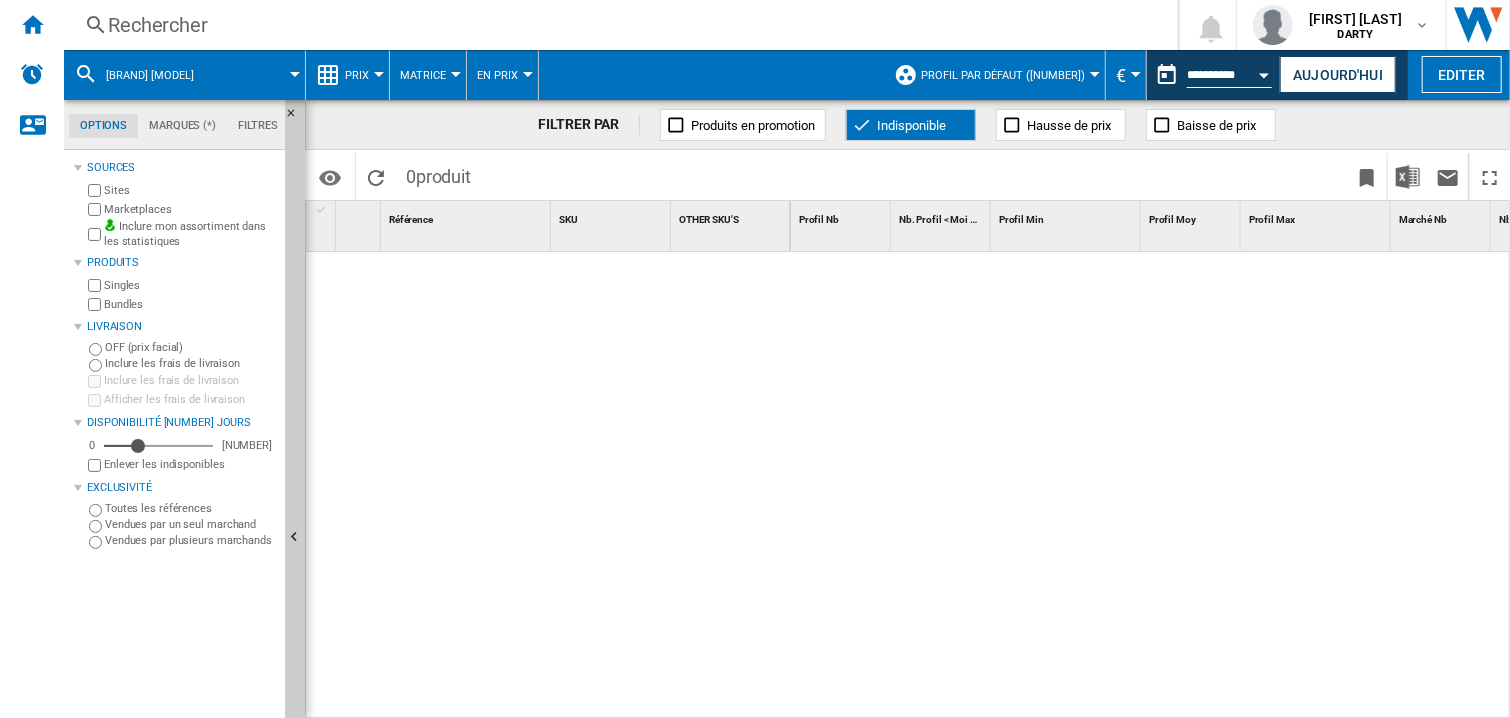 click at bounding box center (1151, 486) 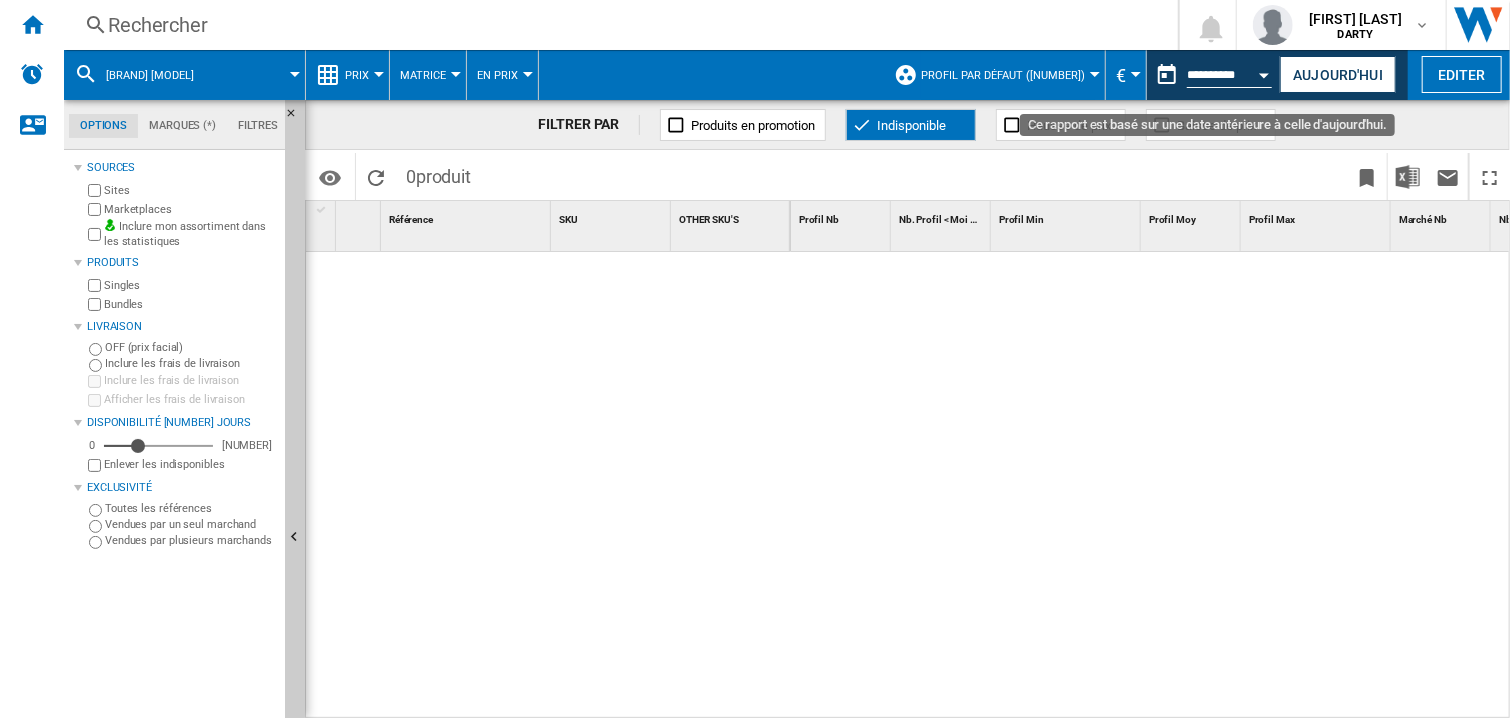 click at bounding box center (1265, 75) 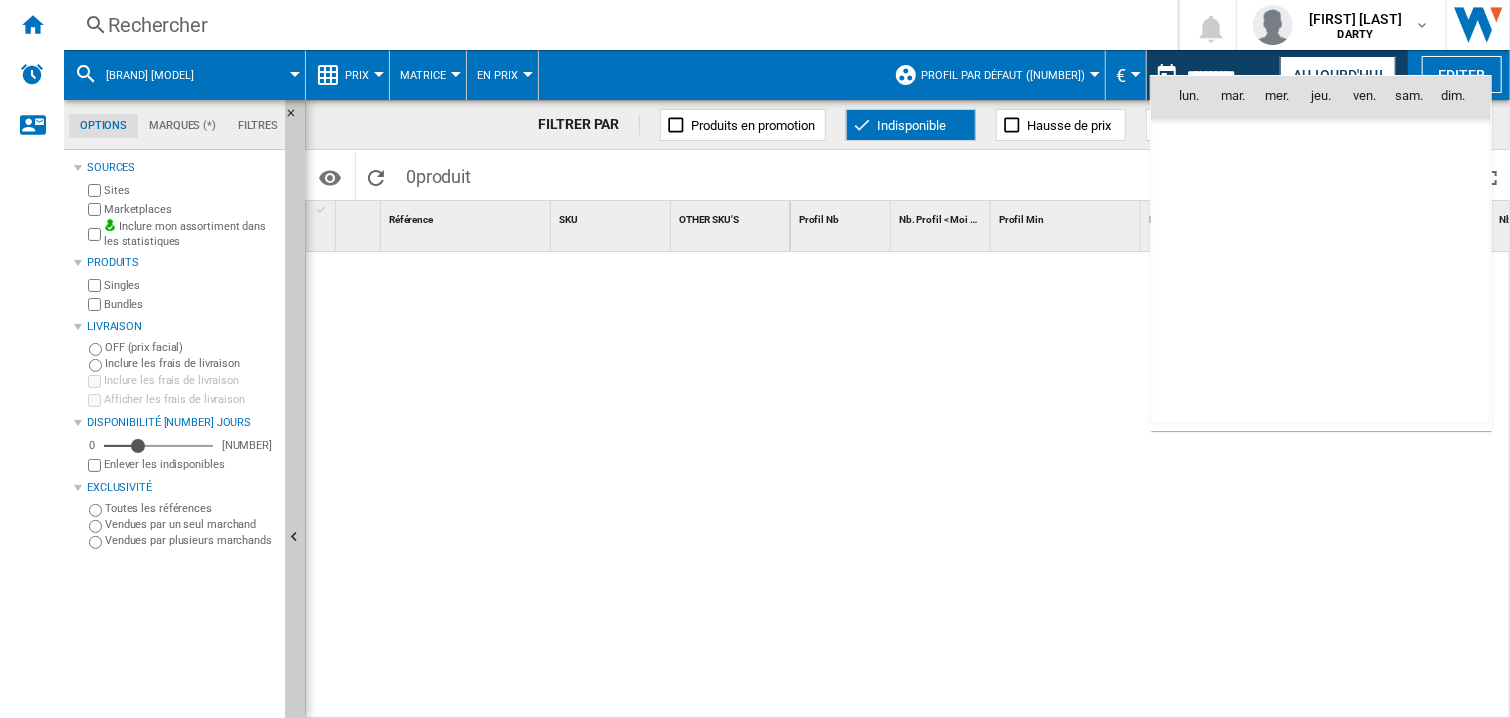 scroll, scrollTop: 9274, scrollLeft: 0, axis: vertical 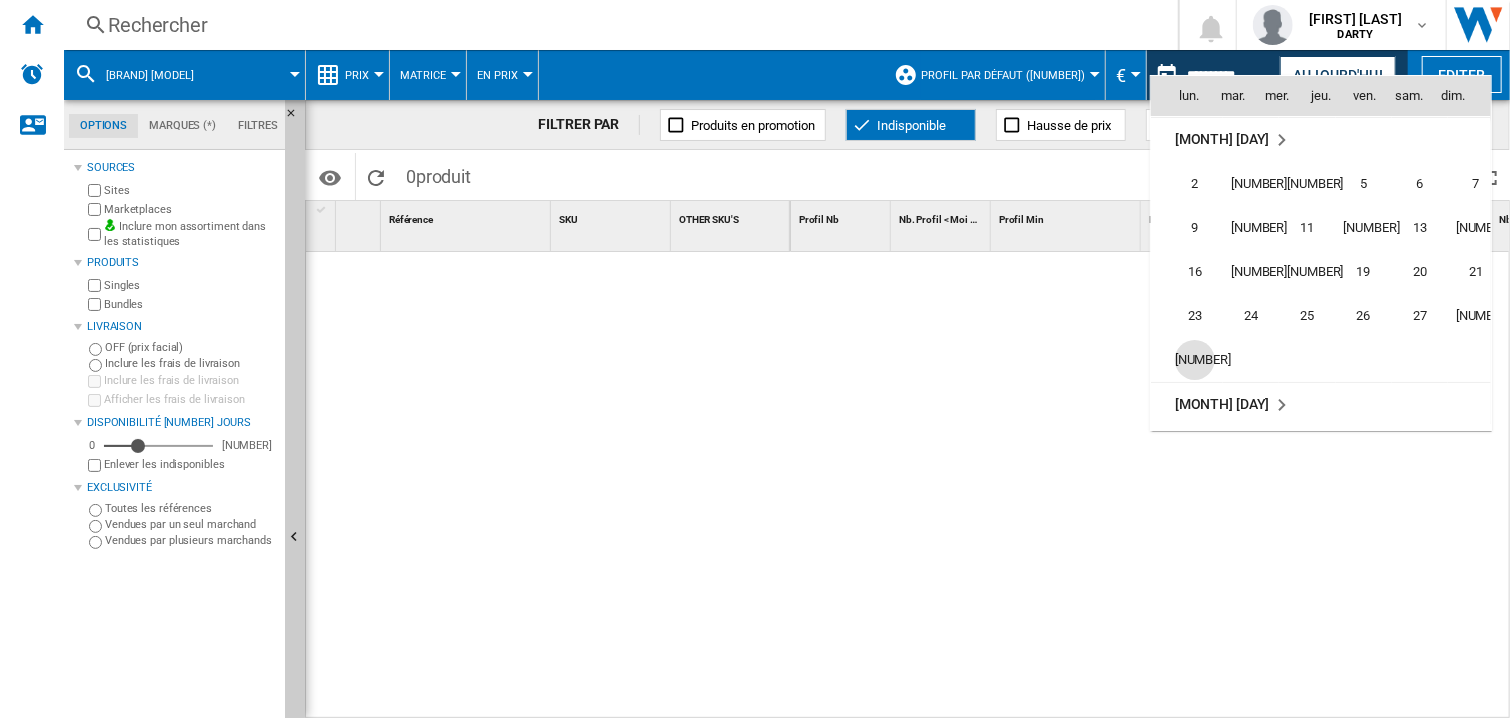 click on "[NUMBER]" at bounding box center (1195, 360) 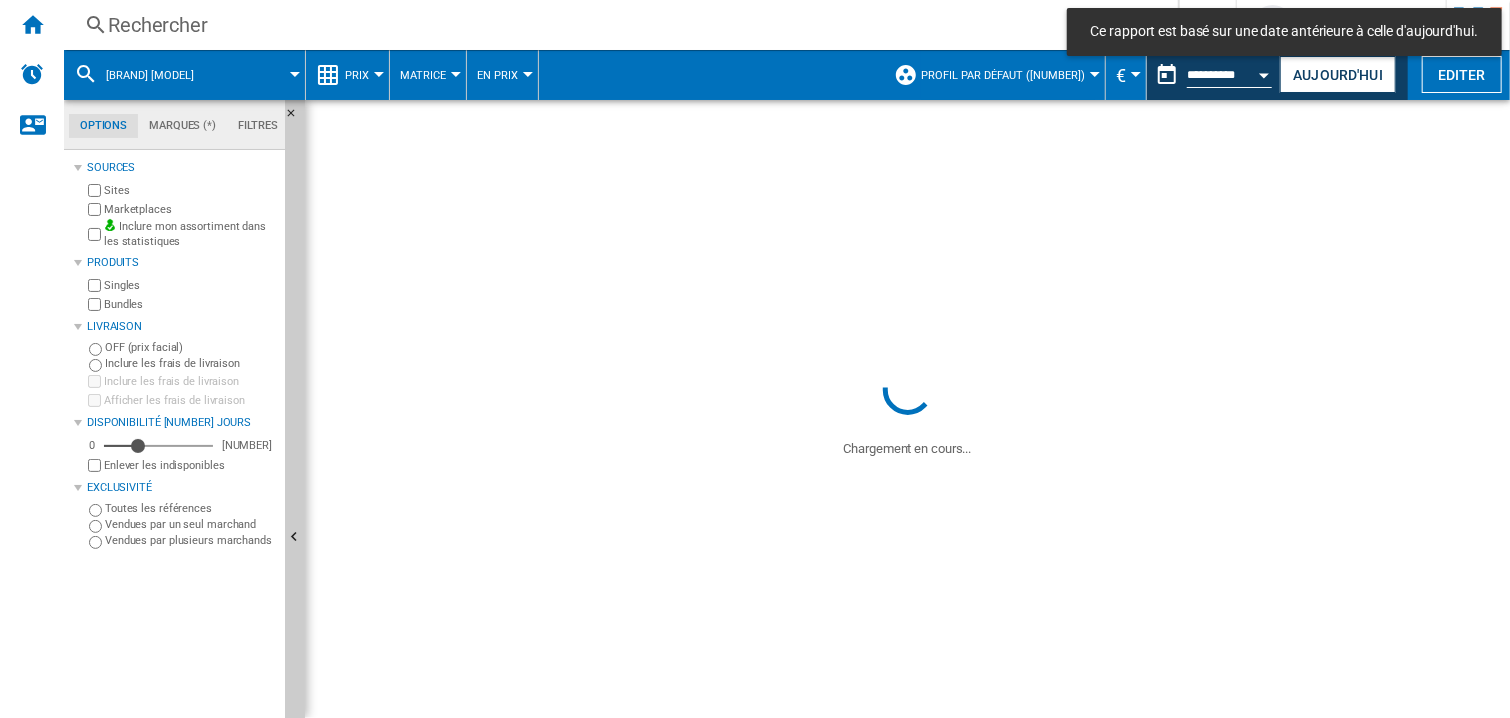 click on "Rechercher" at bounding box center (617, 25) 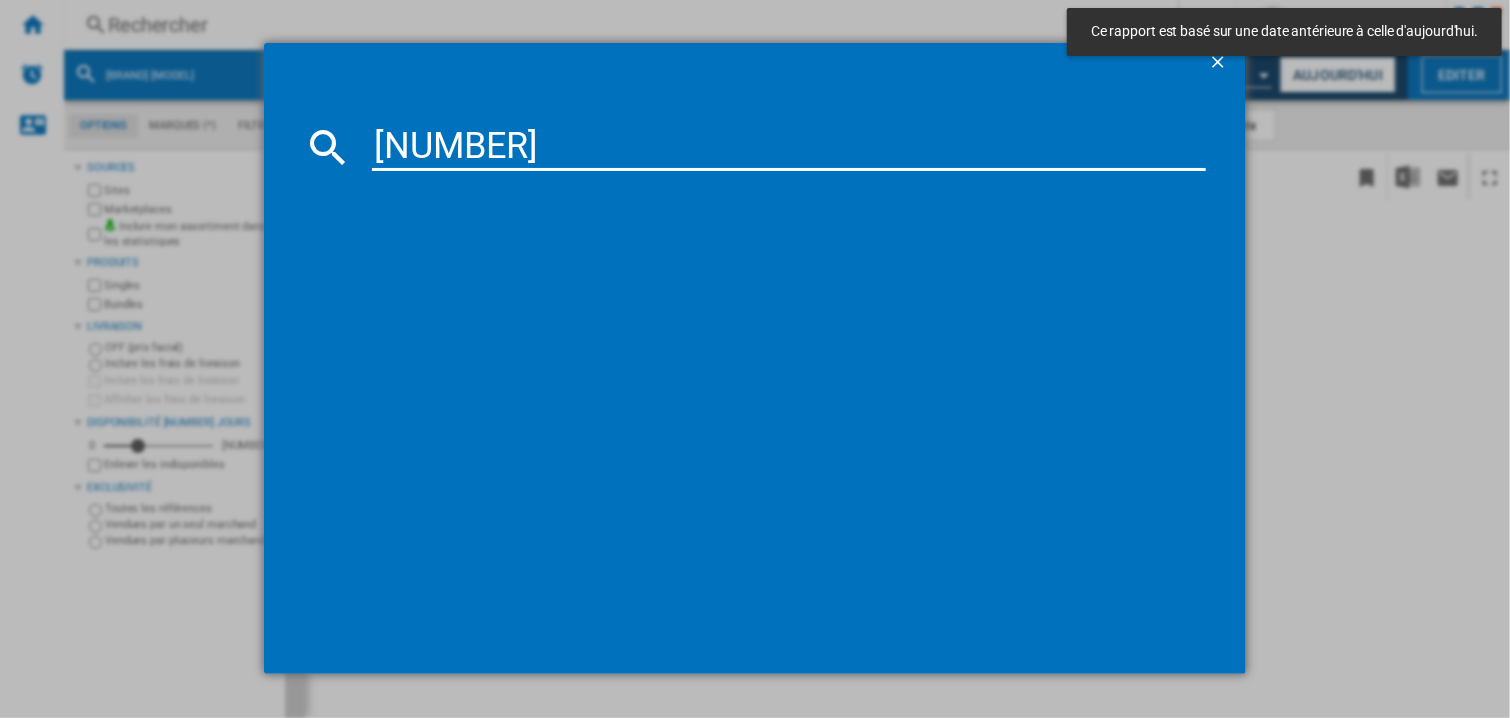 type on "[NUMBER]" 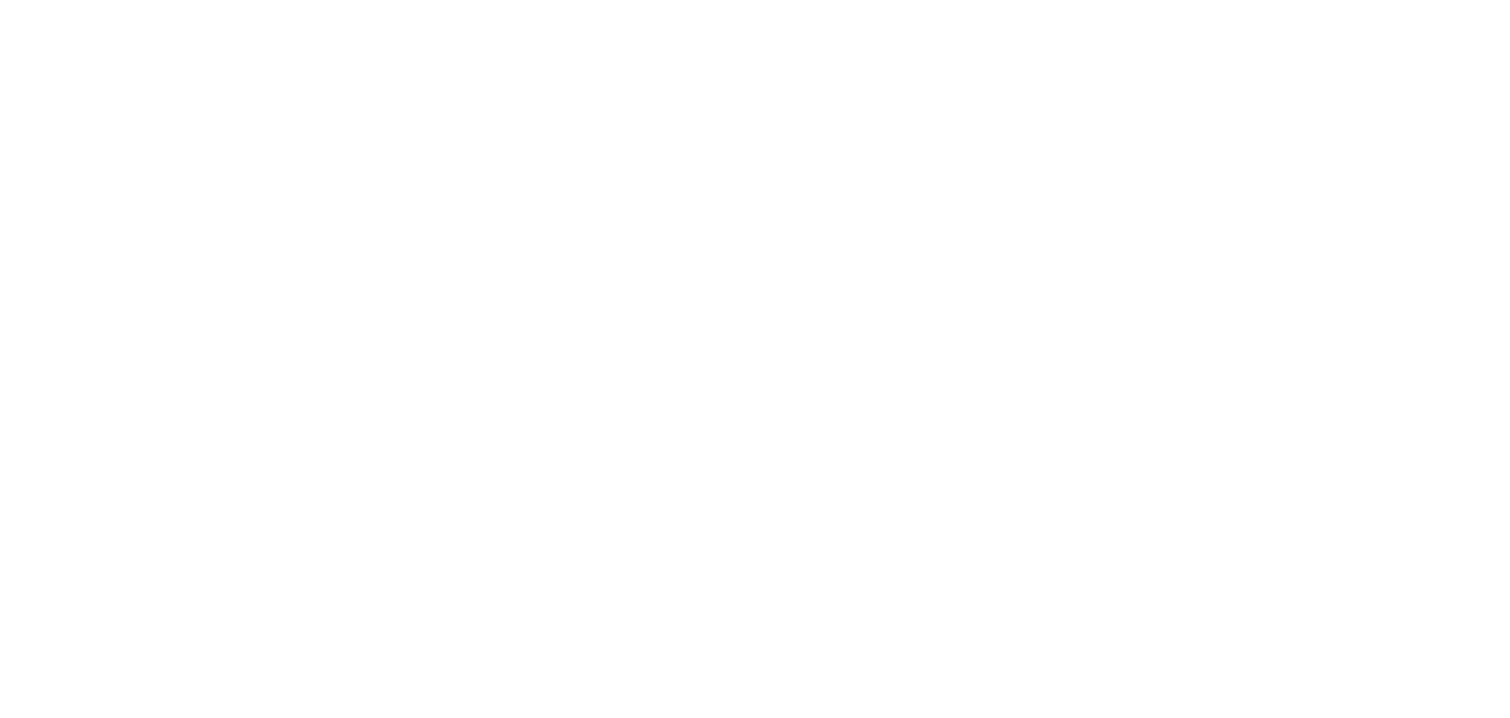 scroll, scrollTop: 0, scrollLeft: 0, axis: both 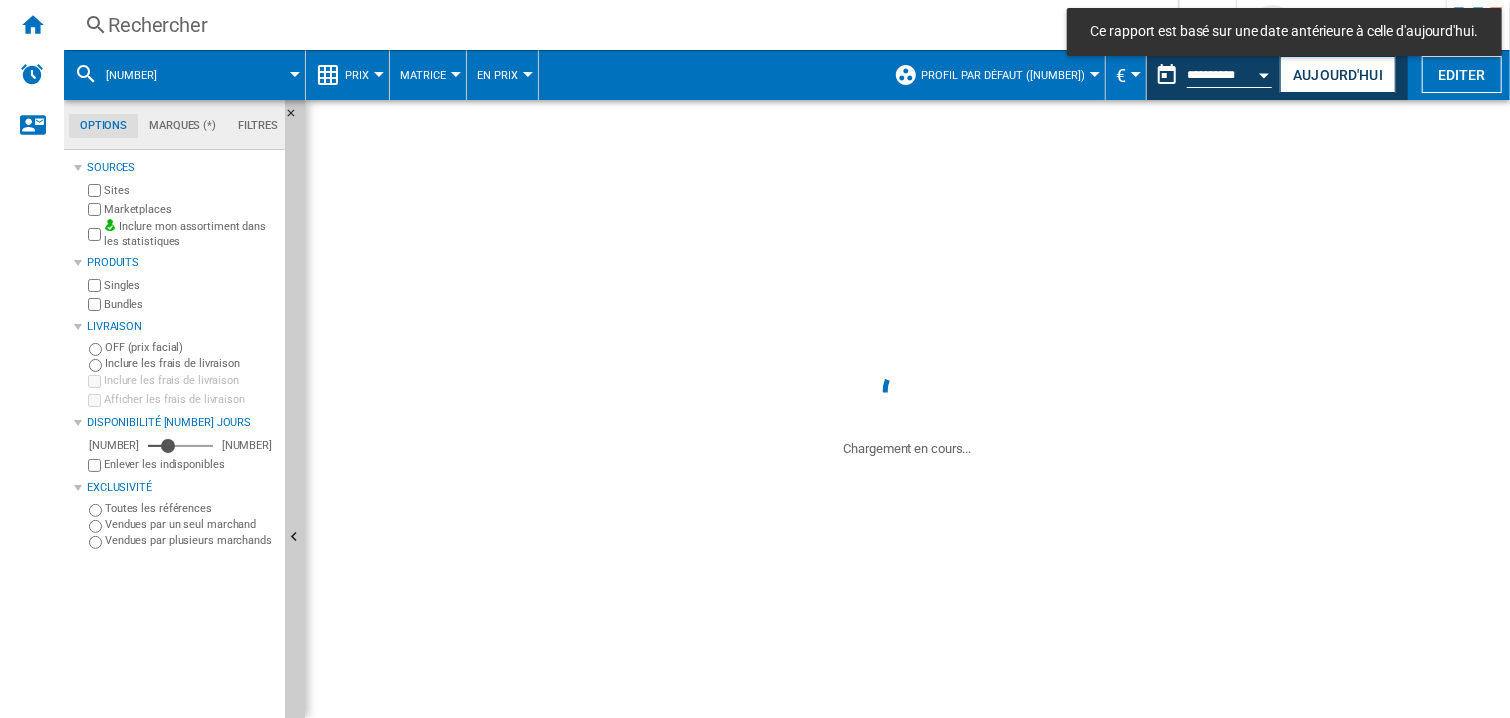 click on "Rechercher" at bounding box center [617, 25] 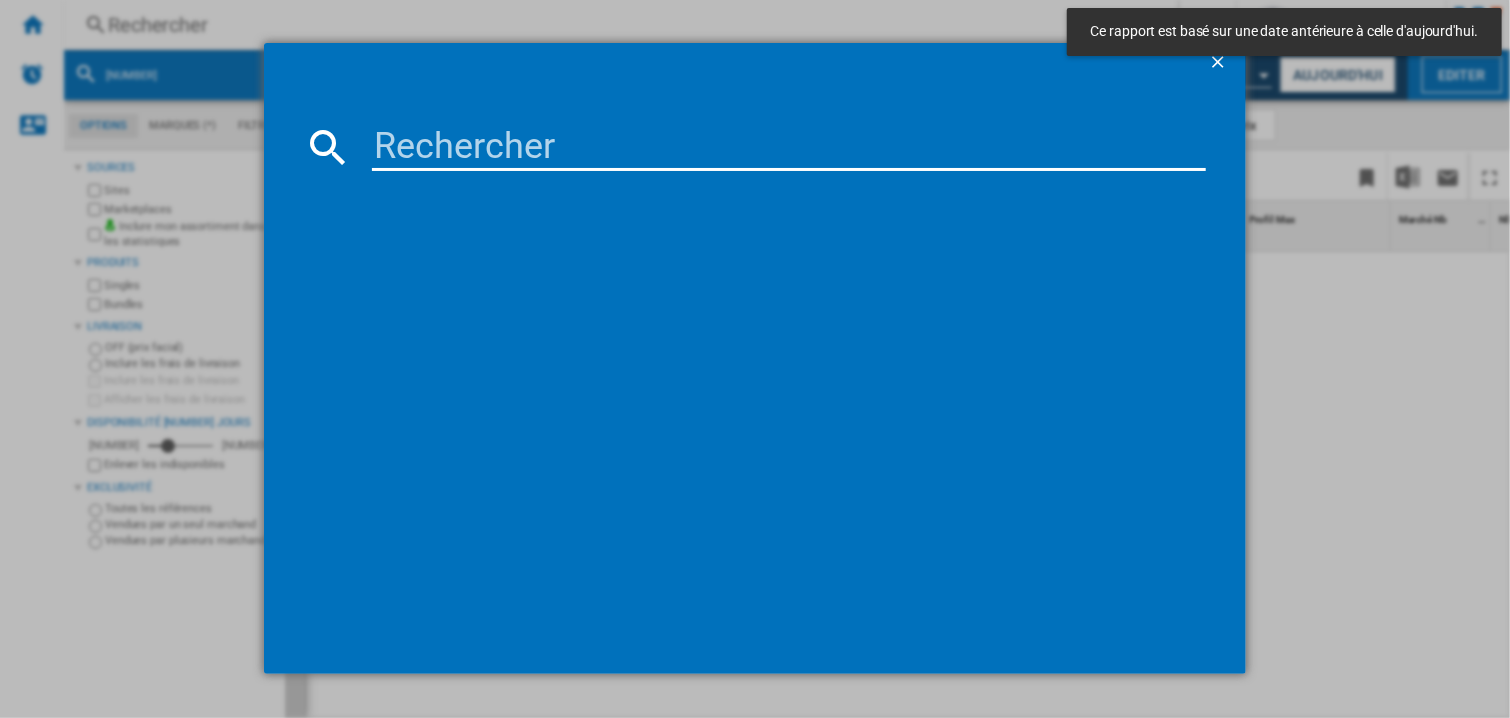 click at bounding box center (789, 147) 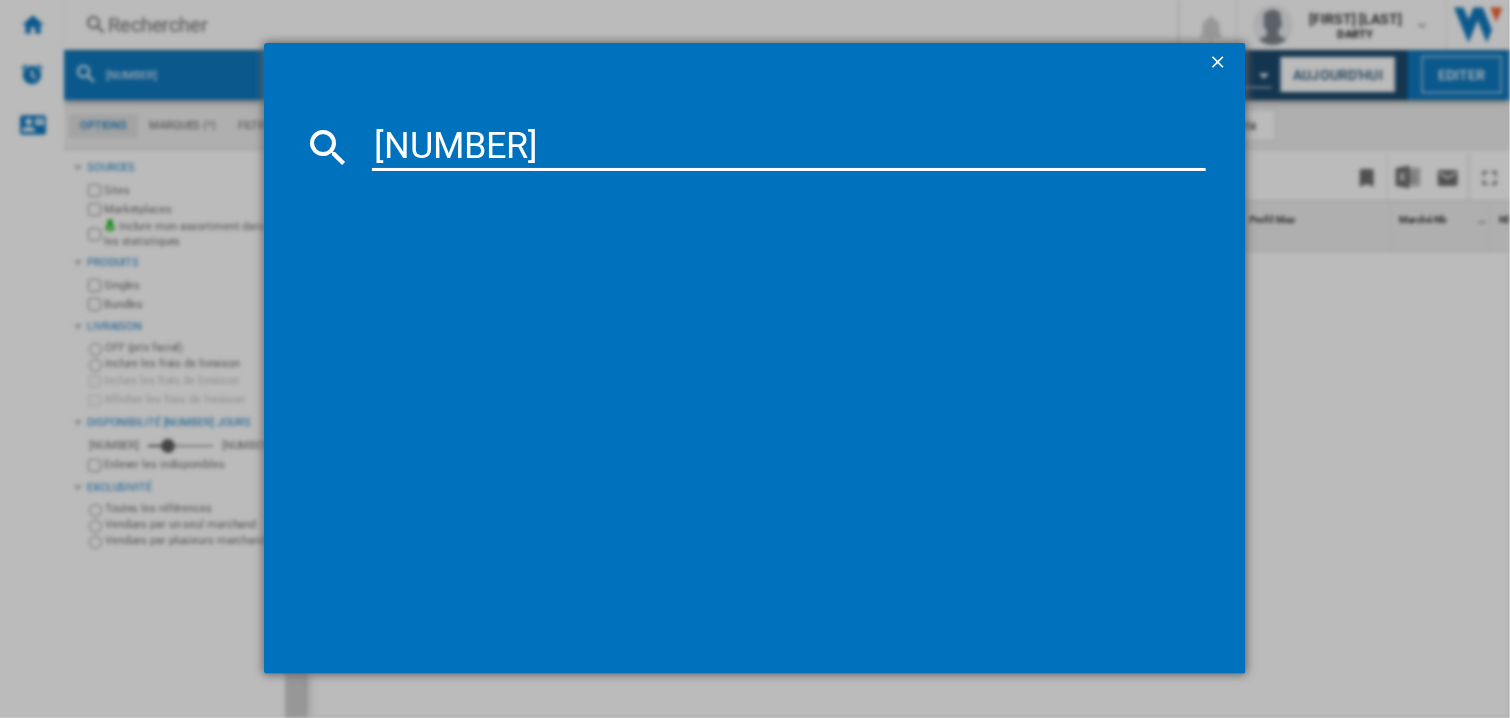 type on "[NUMBER]" 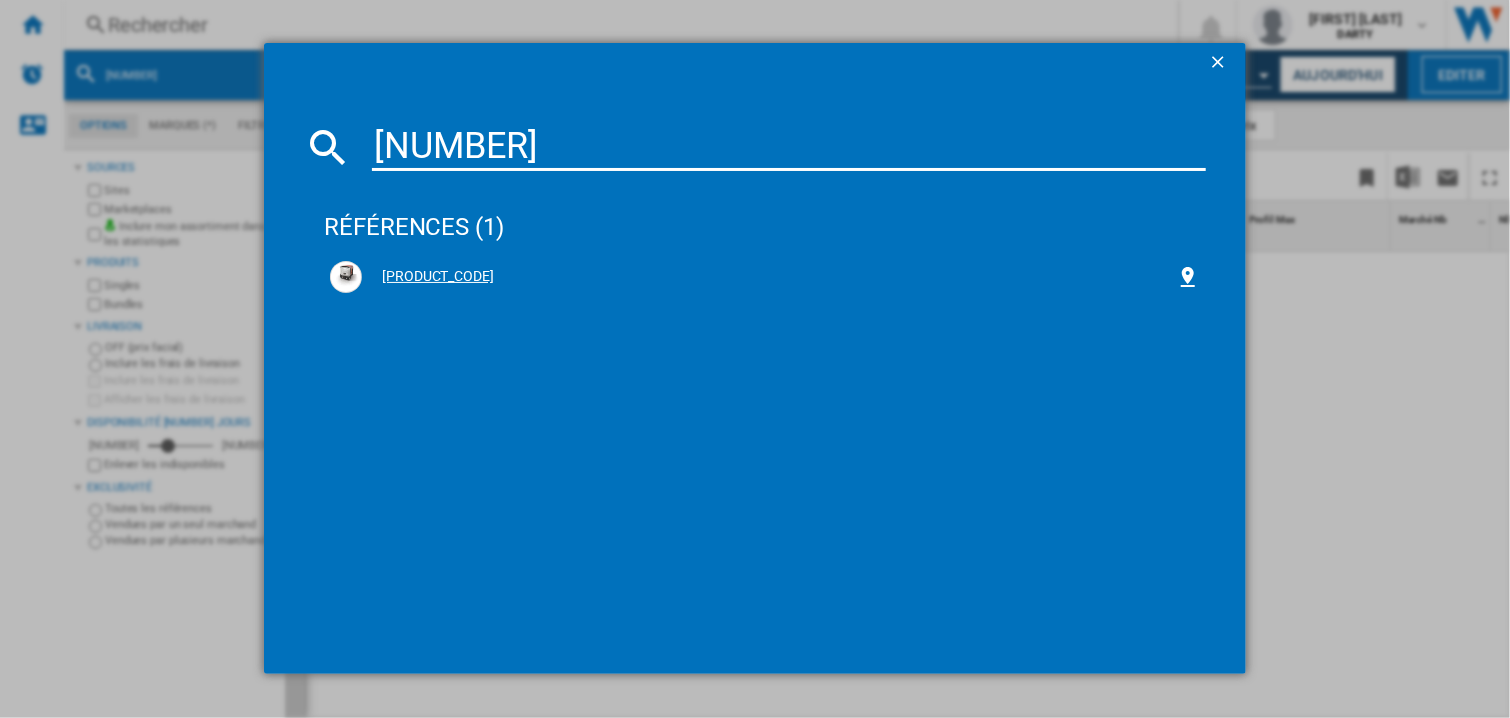click on "[PRODUCT_CODE]" at bounding box center [769, 277] 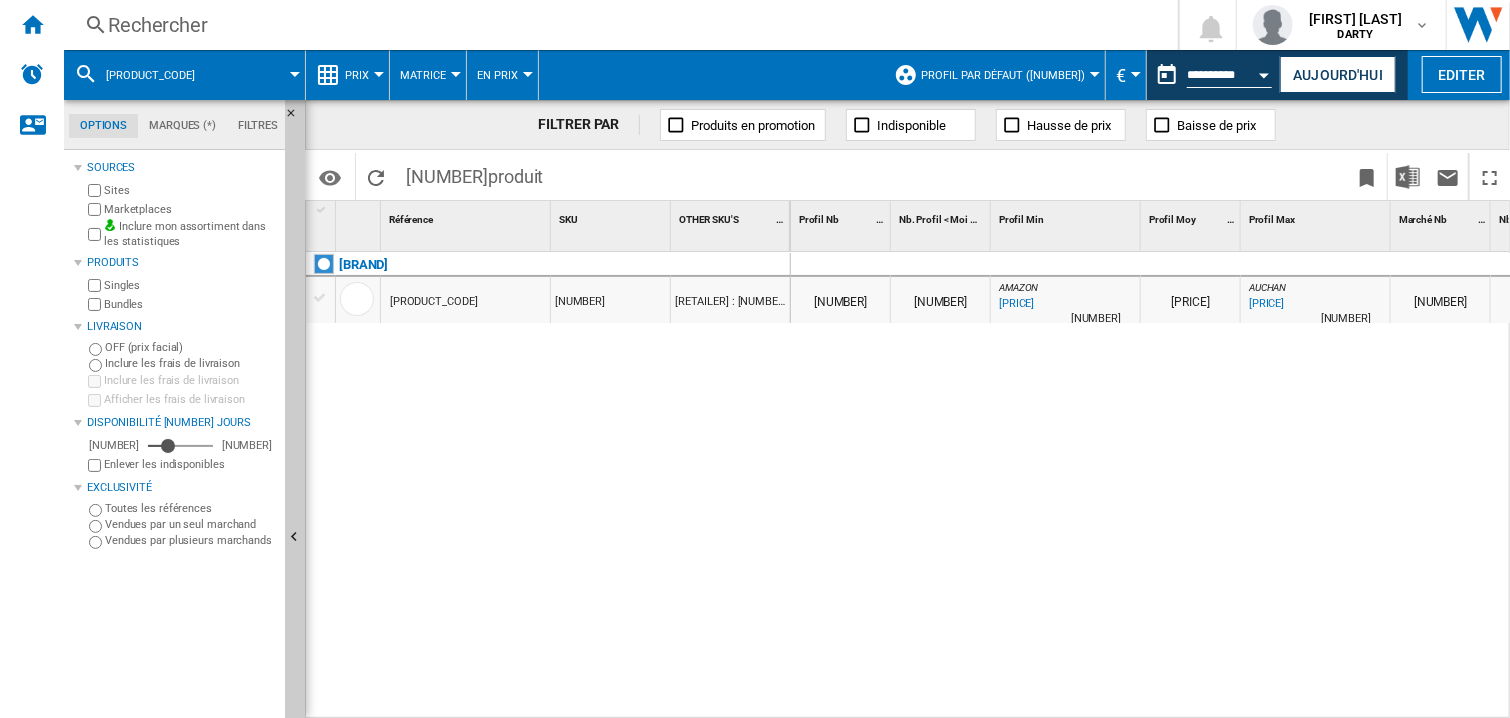 click on "0
0
0
0
[NUMBER]
[NUMBER]
AMAZON
:
[PERCENTAGE]
[PRICE]
%
N/A
[NUMBER]
AMAZON  :
[PRICE]
AUCHAN
:
[PERCENTAGE]
[PRICE]
%
N/A
[NUMBER]
AUCHAN  :
[NUMBER]
[NUMBER]
AMAZON
:
[PERCENTAGE]
[PRICE]" at bounding box center [1151, 486] 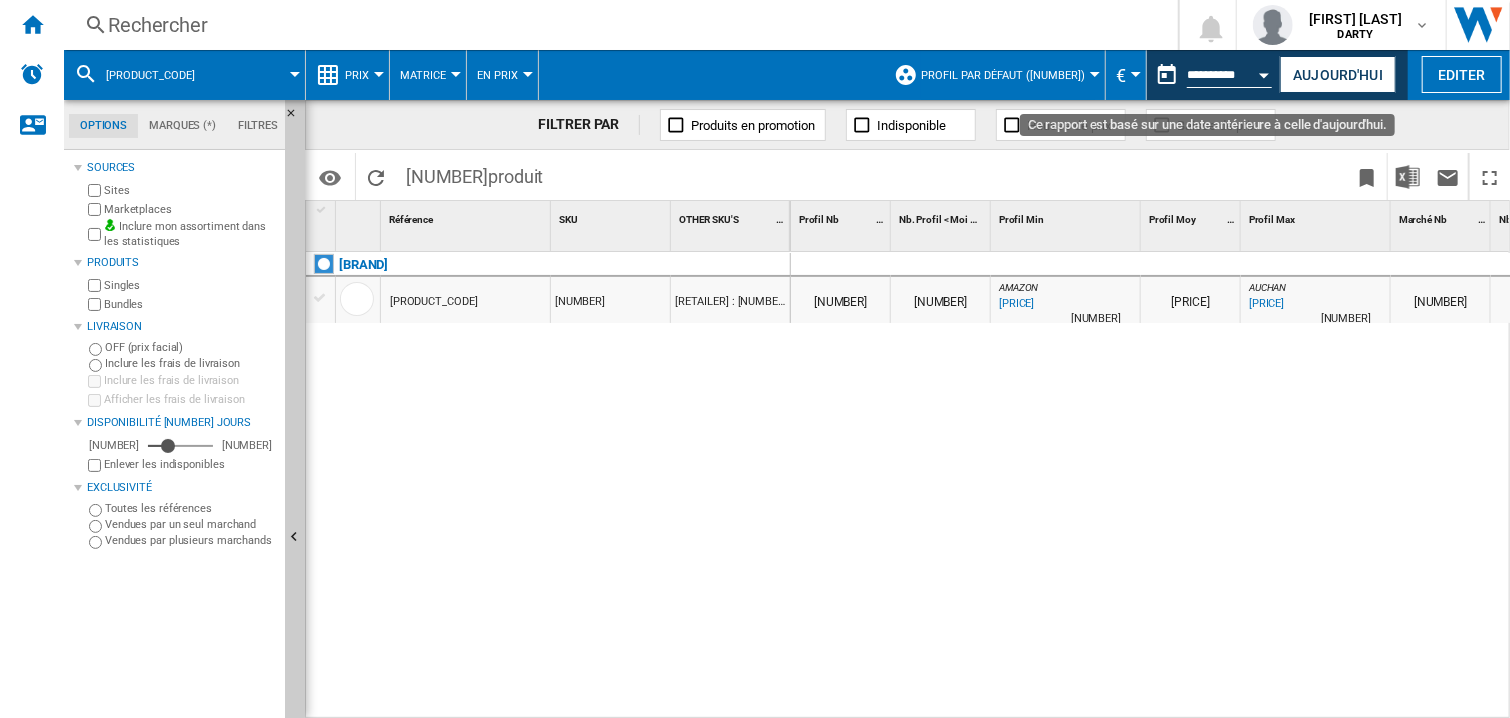 click at bounding box center (1265, 72) 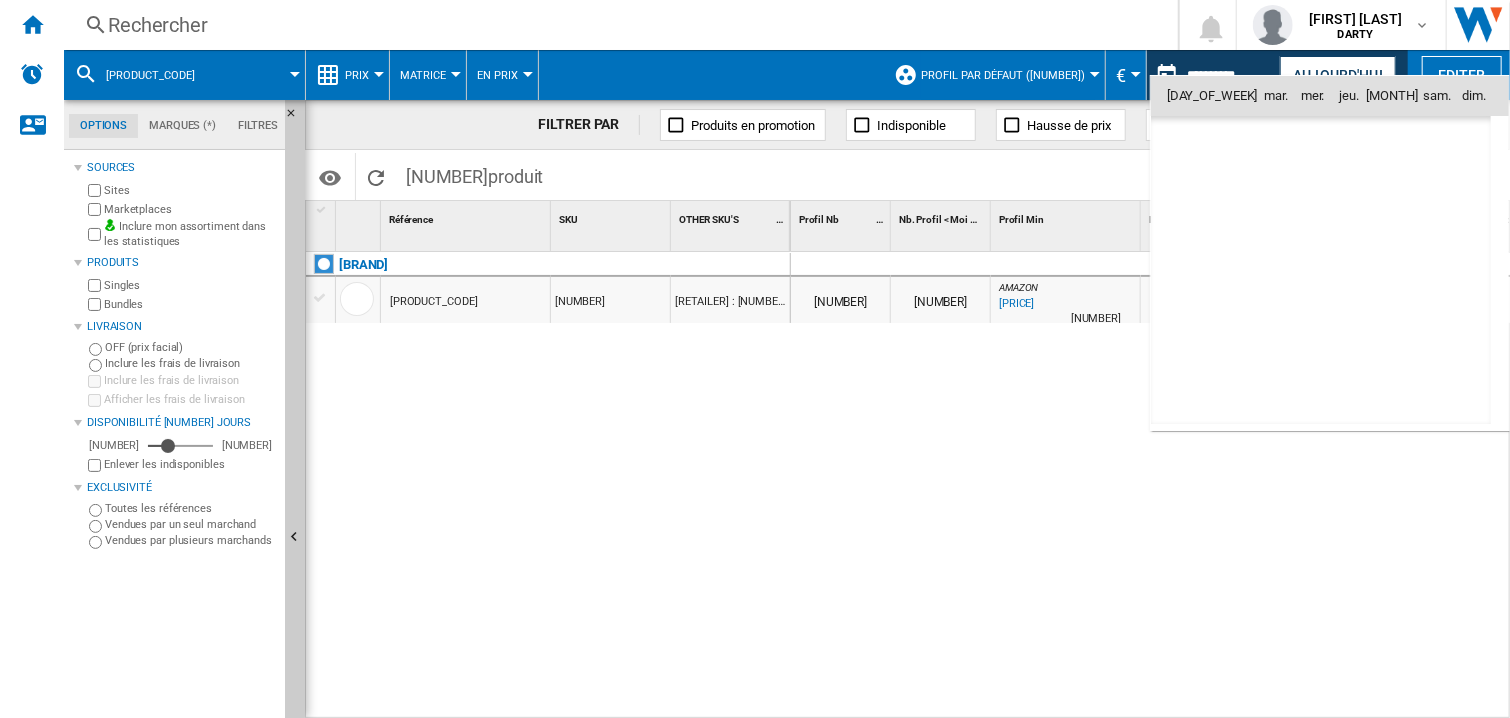 scroll, scrollTop: 6624, scrollLeft: 0, axis: vertical 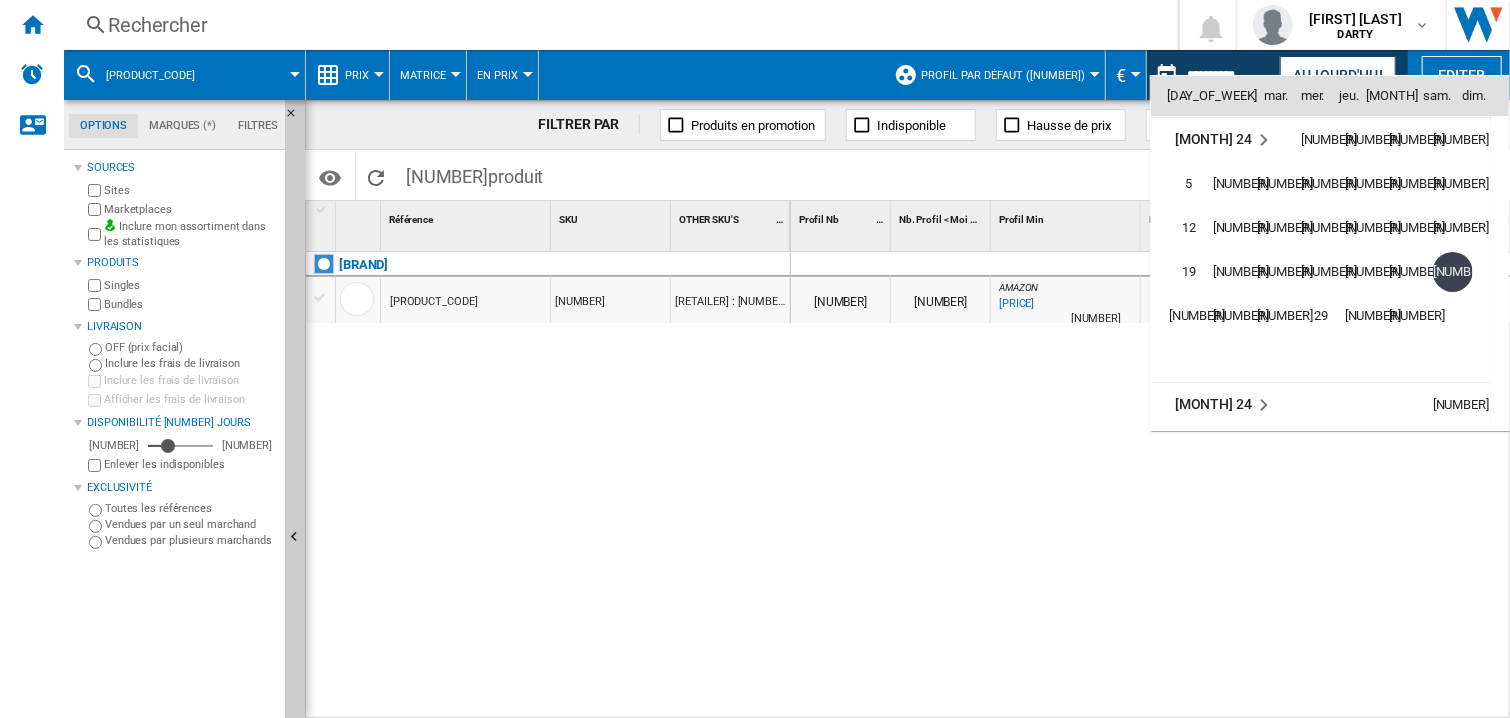 click at bounding box center (1264, 140) 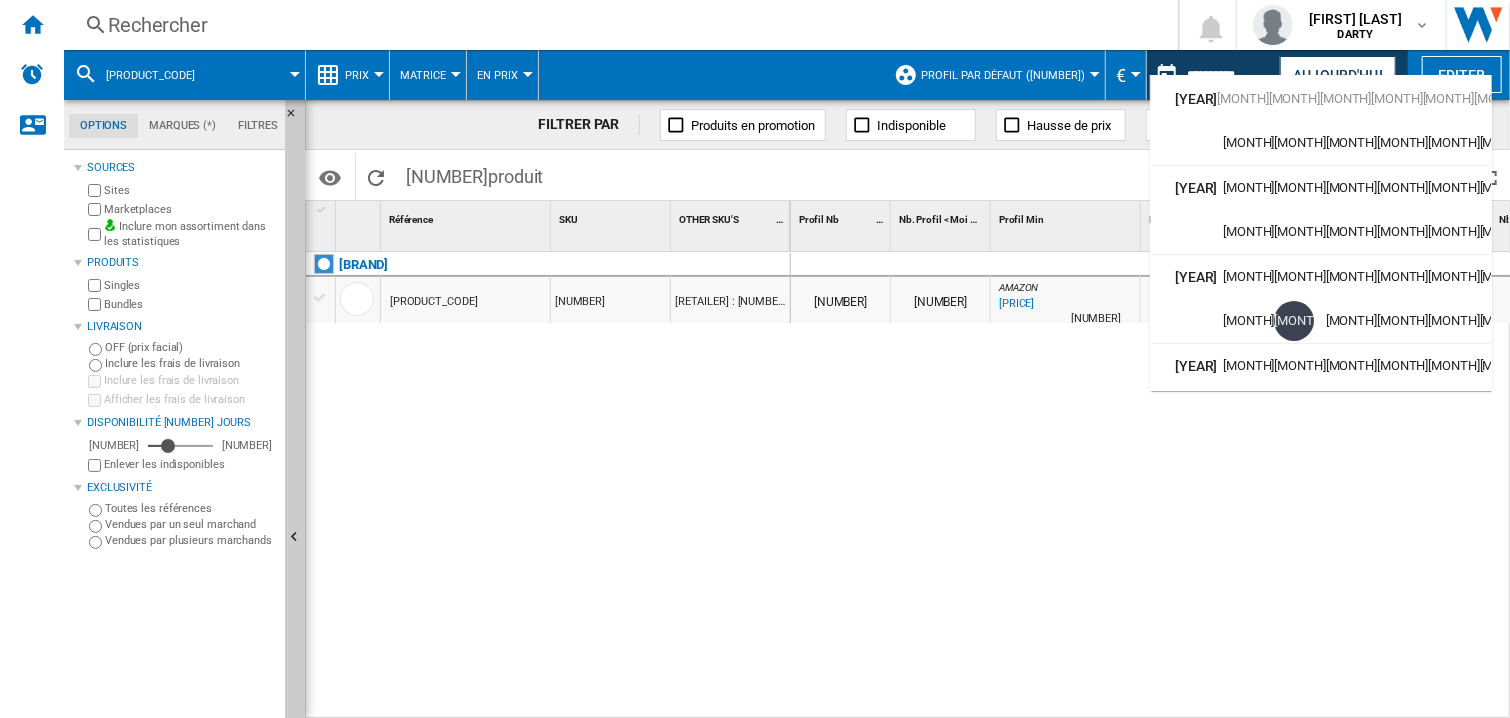 scroll, scrollTop: 44, scrollLeft: 0, axis: vertical 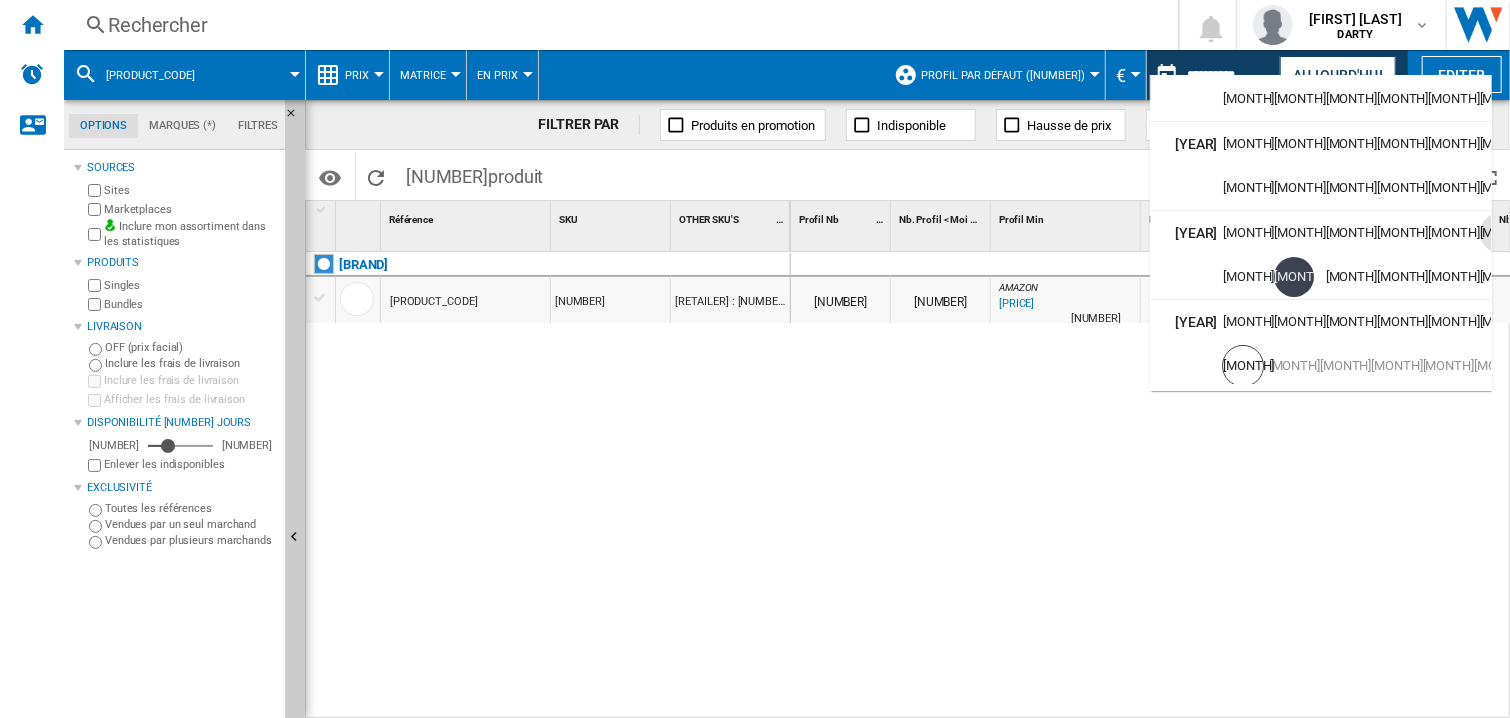 click on "[MONTH]" at bounding box center [1500, 233] 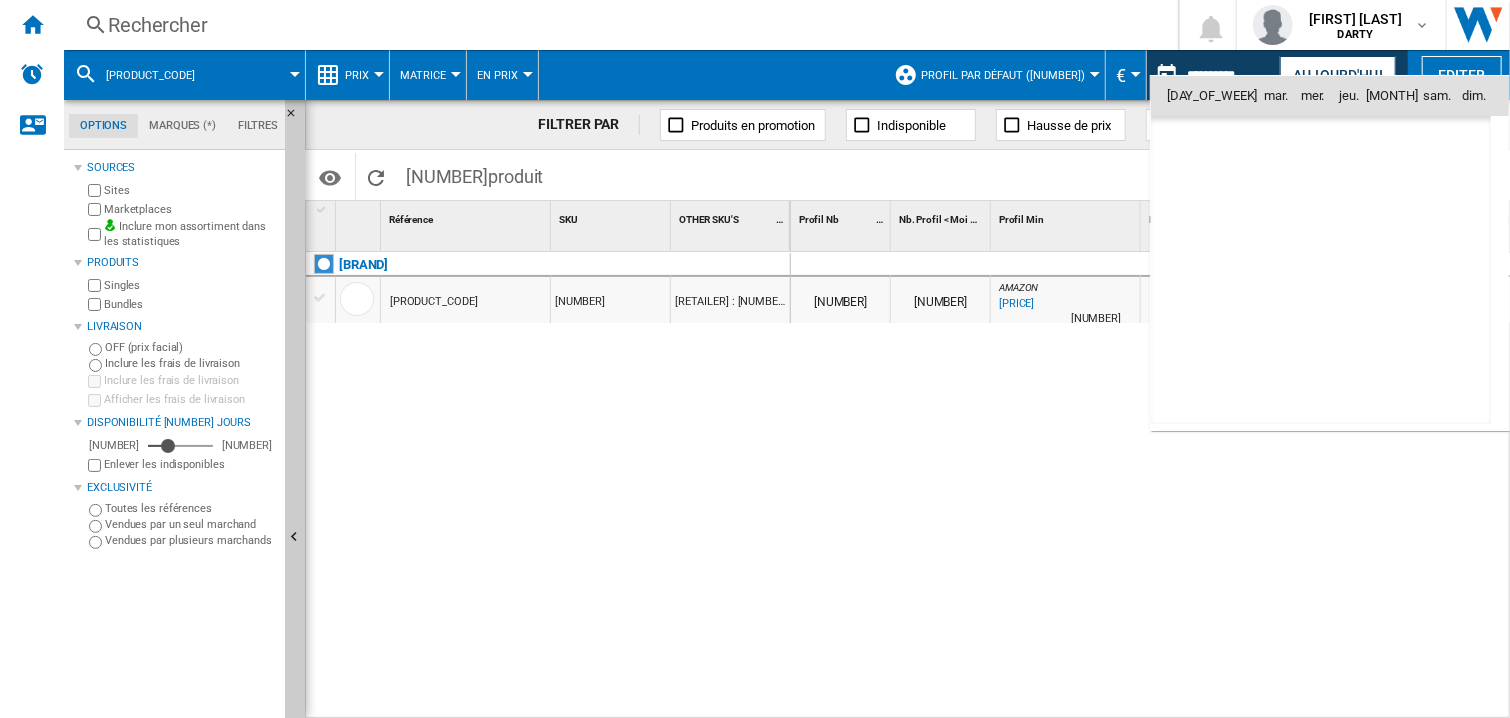scroll, scrollTop: 6095, scrollLeft: 0, axis: vertical 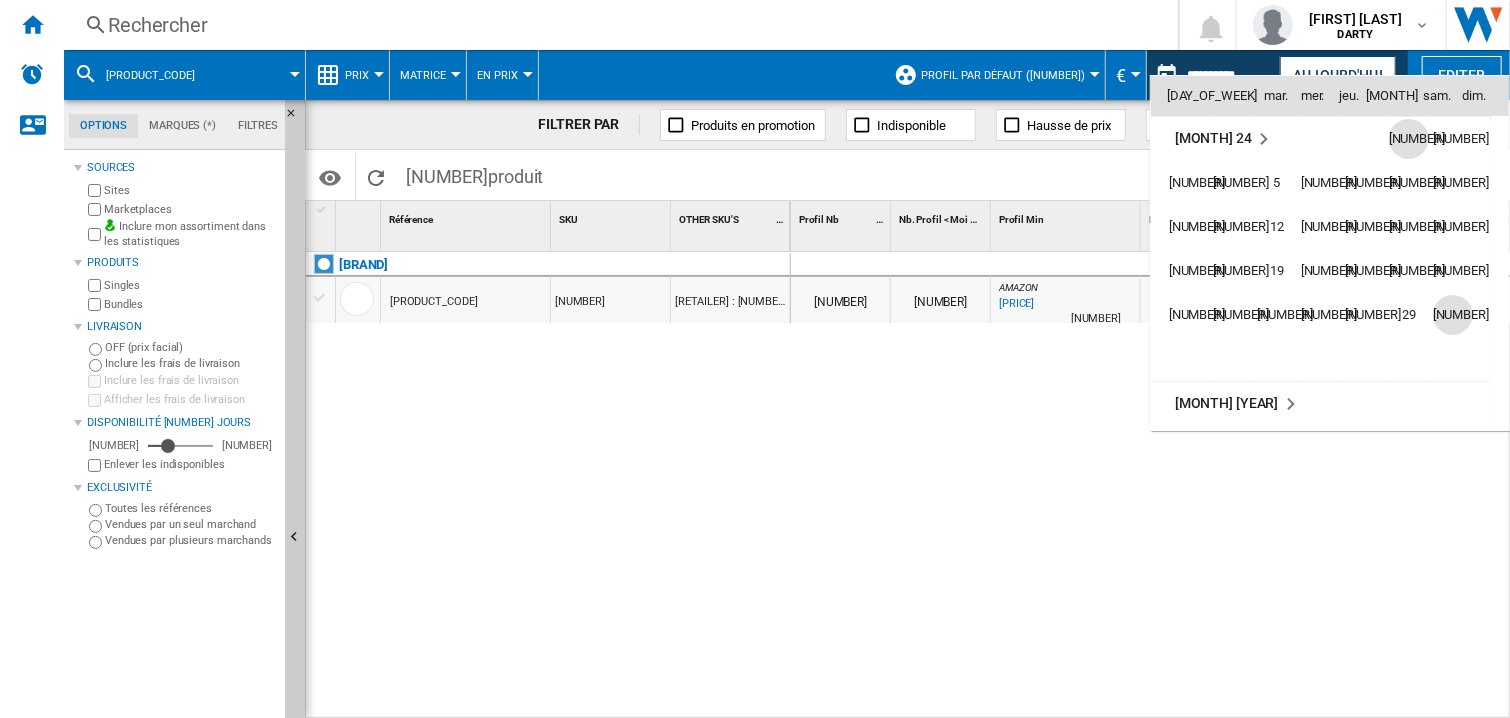 click on "[NUMBER]" at bounding box center [1453, 315] 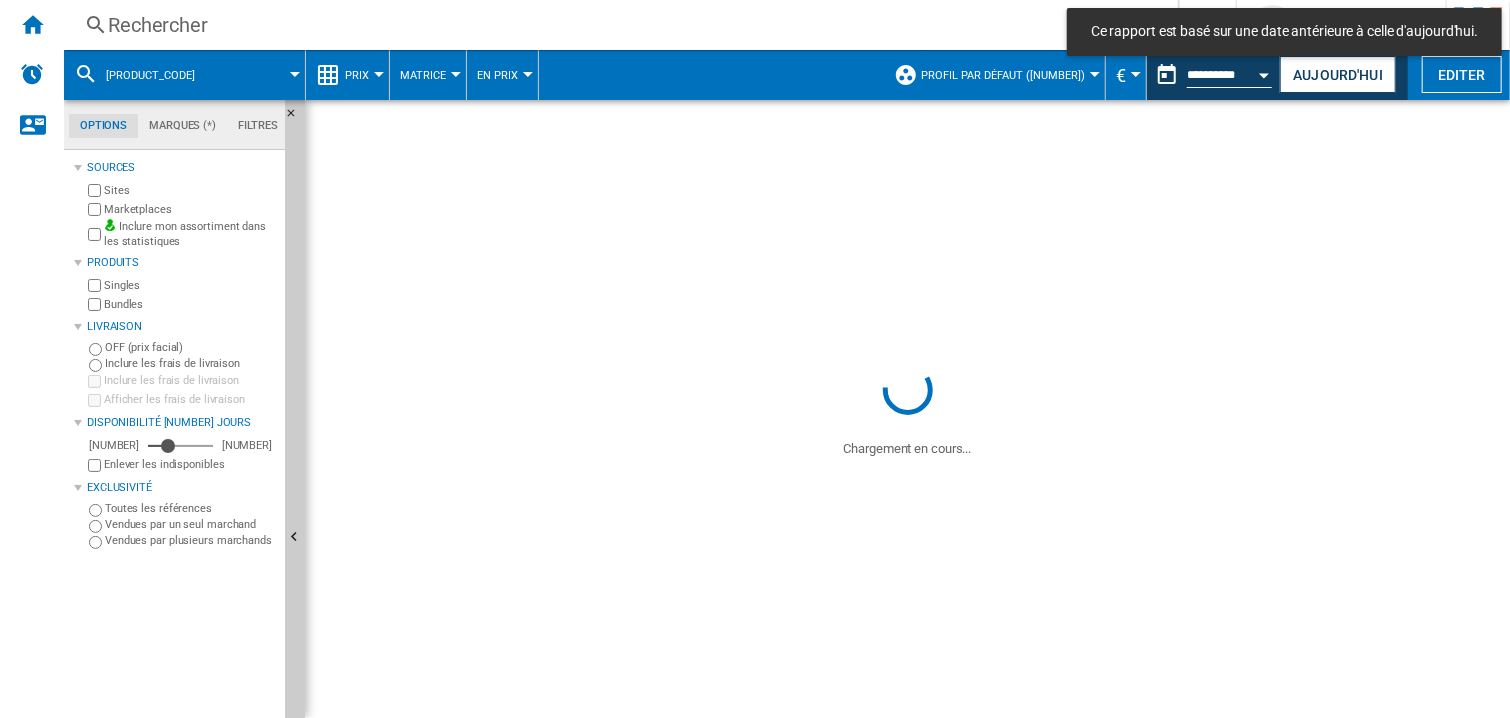 click at bounding box center (1259, 409) 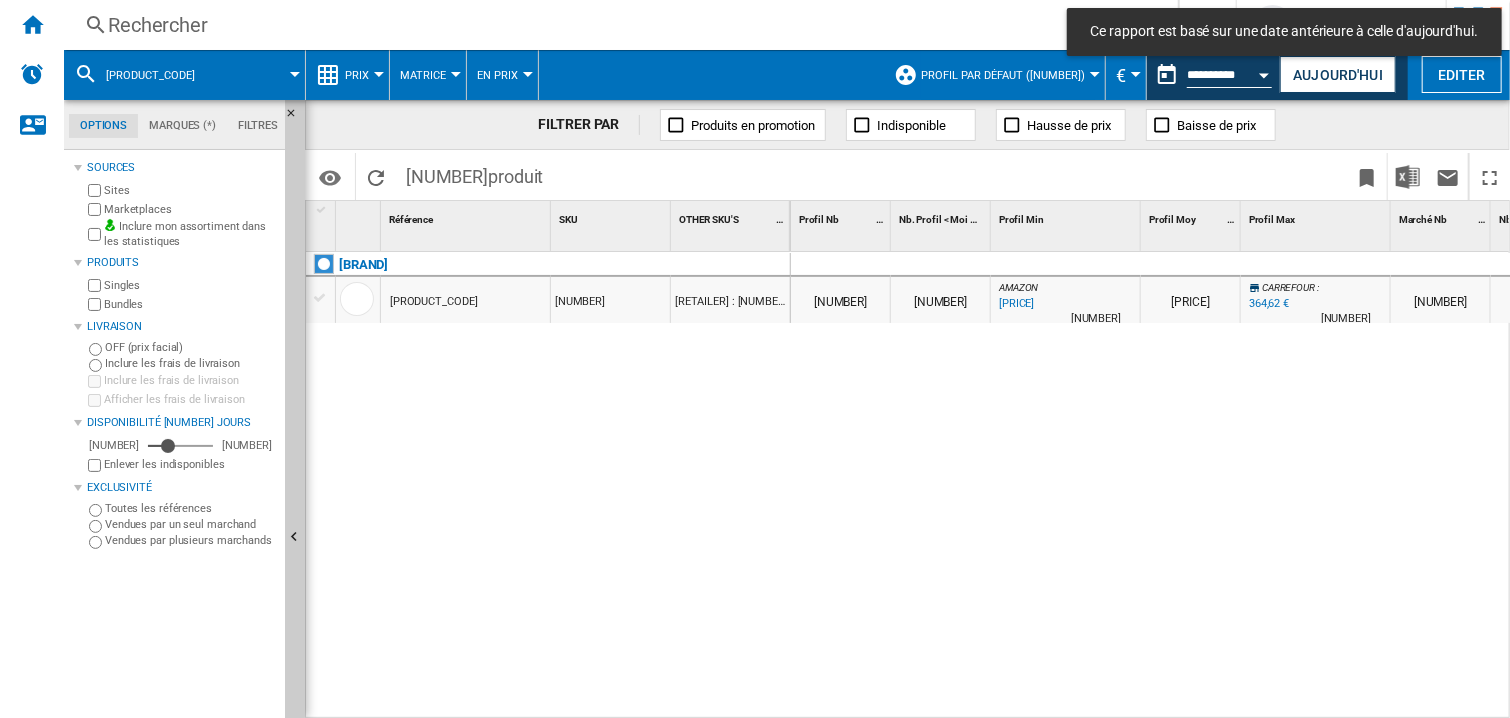 click on "0
0
0
0
[NUMBER]
[NUMBER]
AMAZON
:
[PERCENTAGE]
[PRICE]
%
N/A
[NUMBER]
AMAZON  :
[PRICE]
CARREFOUR
:
[PERCENTAGE]
[PRICE]
%
N/A
[NUMBER]
CARREFOUR  :
[NUMBER]
[NUMBER]
AMAZON
:
[PERCENTAGE]
[PRICE]" at bounding box center [1151, 486] 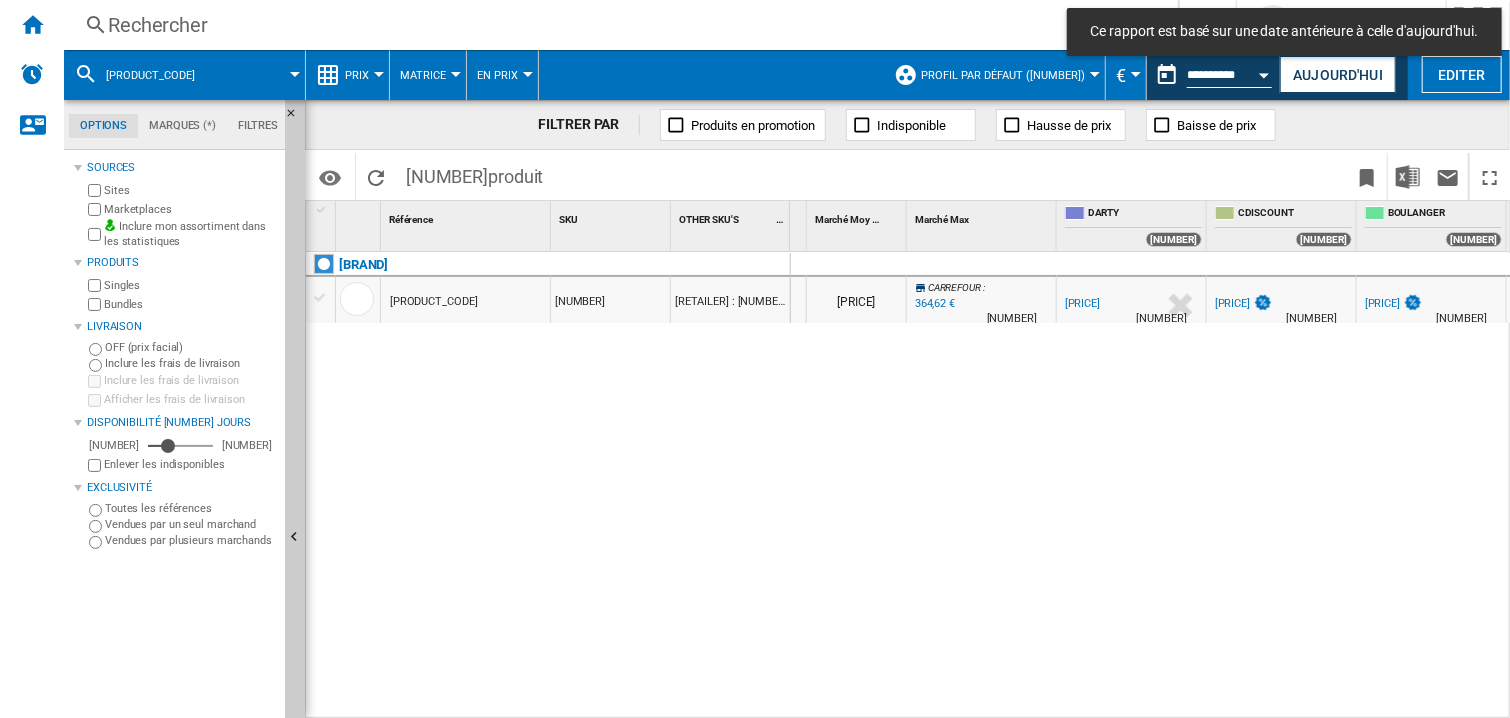 scroll, scrollTop: 0, scrollLeft: 1684, axis: horizontal 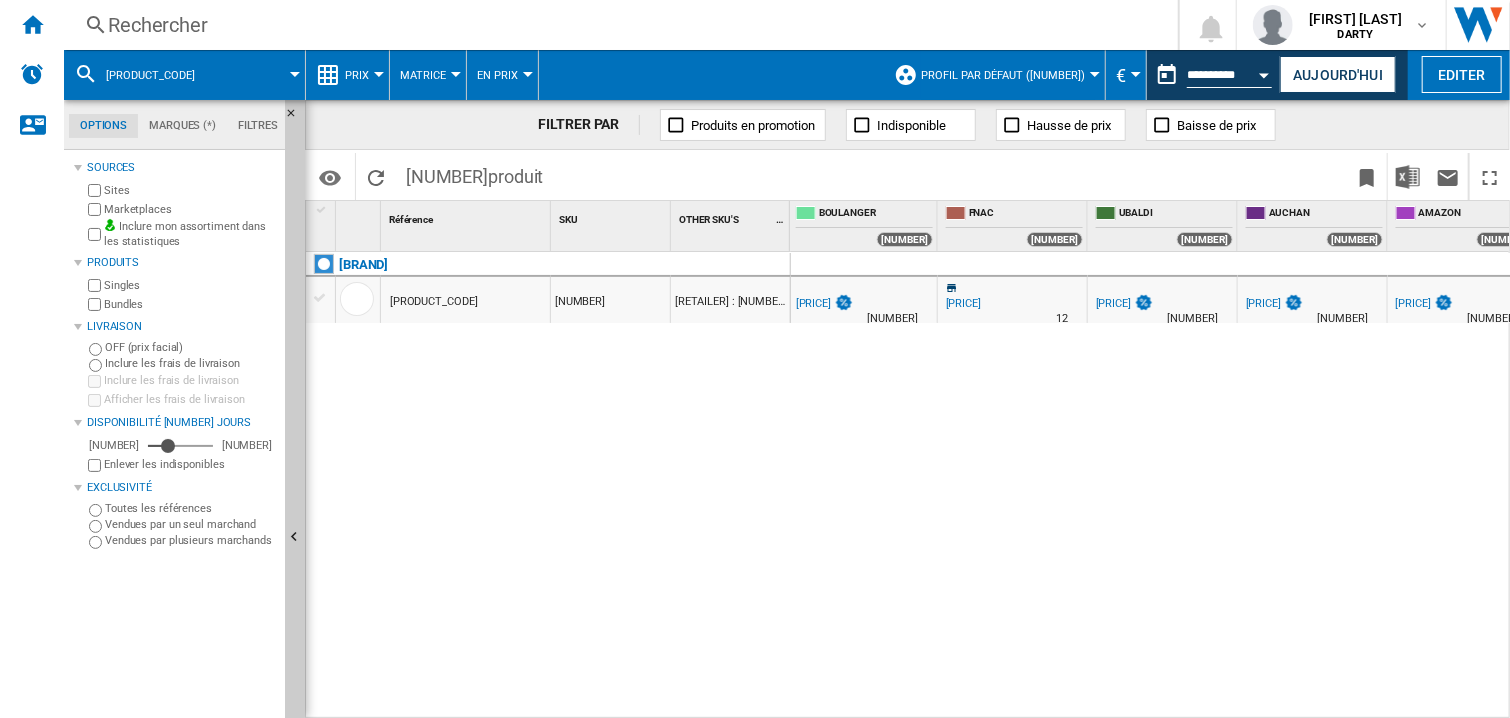 click on "0
0
0
0
[NUMBER]
[NUMBER]
AMAZON
:
[PERCENTAGE]
[PRICE]
%
N/A
[NUMBER]
AMAZON  :
[PRICE]
CARREFOUR
:
[PERCENTAGE]
[PRICE]
%
N/A
[NUMBER]
CARREFOUR  :
[NUMBER]
[NUMBER]
AMAZON
:
[PERCENTAGE]
[PRICE]" at bounding box center [1151, 486] 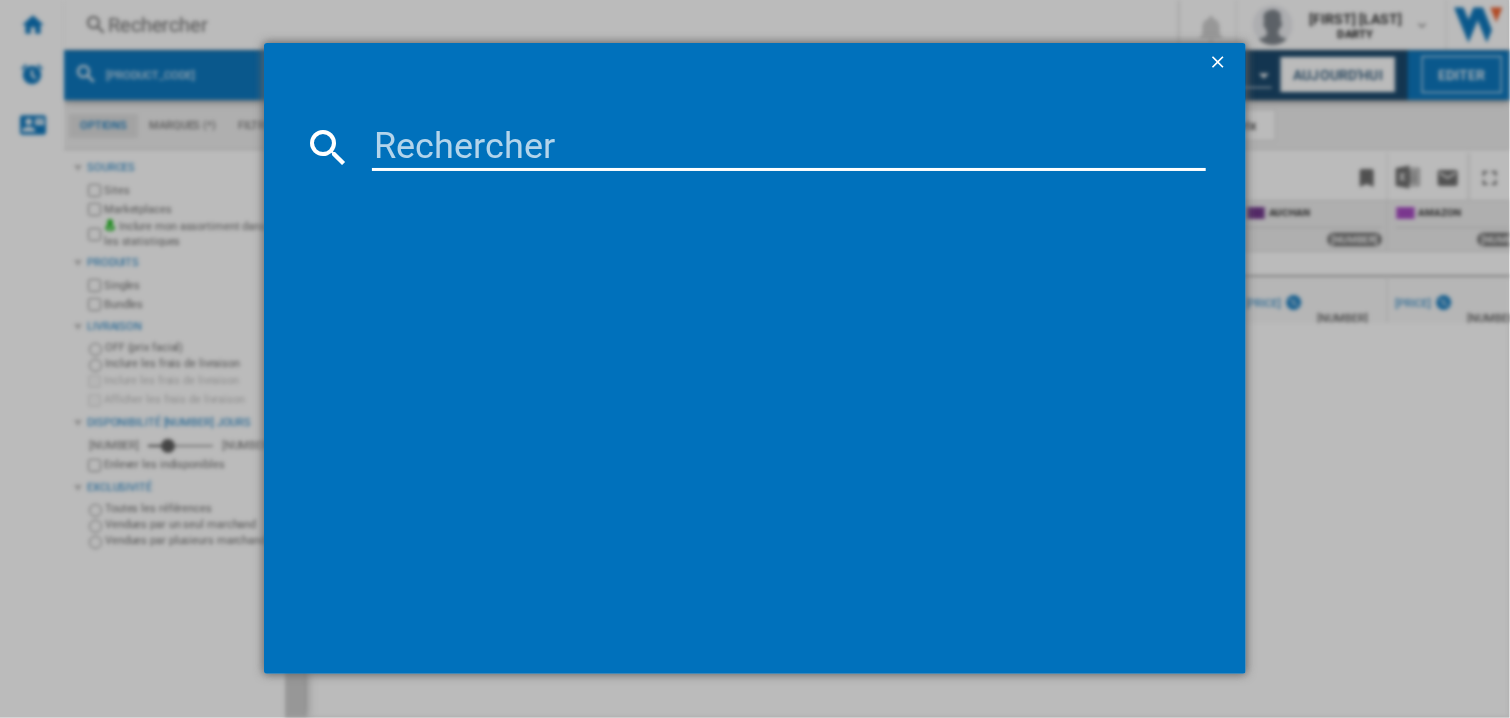 type on "[NUMBER]" 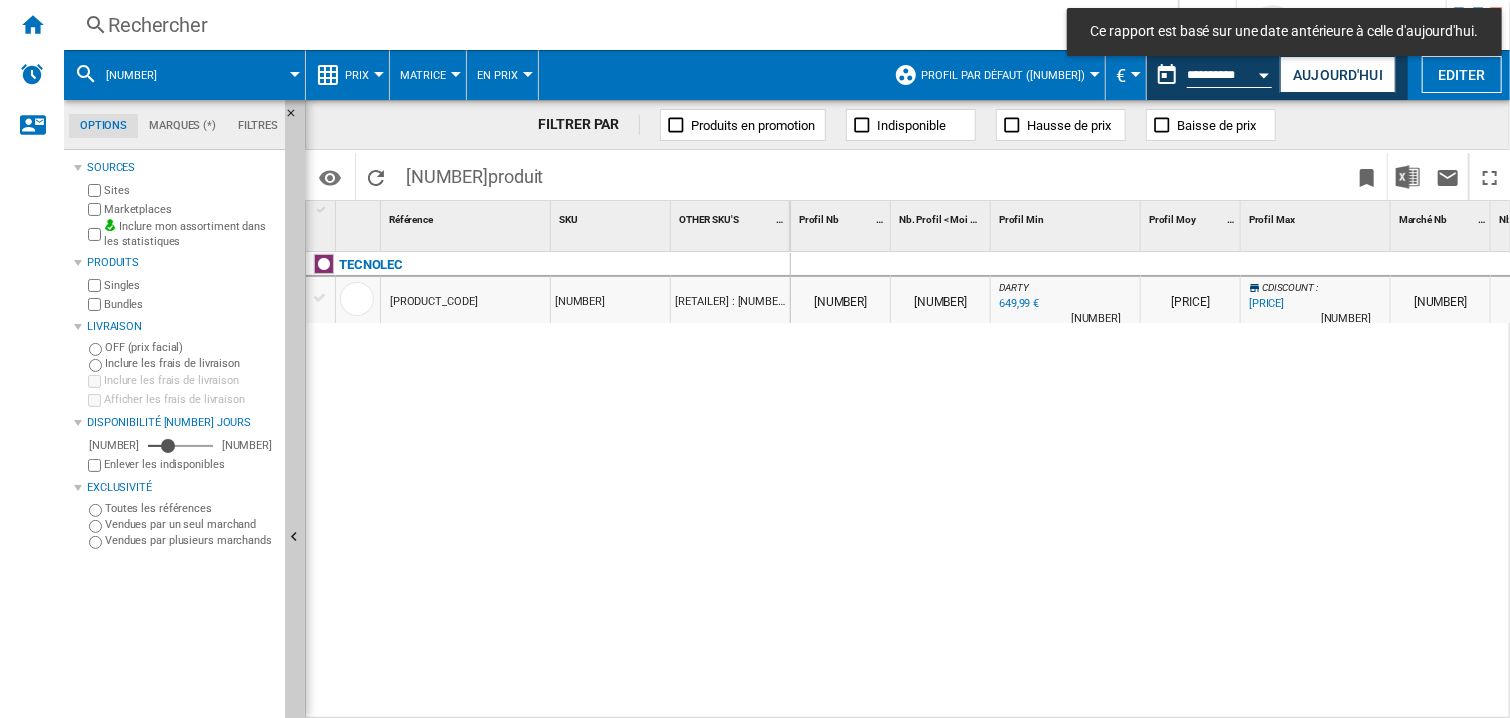 click on "0
0
0
0
[NUMBER]
[NUMBER]
AMAZON
:
[PERCENTAGE]
[PRICE]
%
N/A
[NUMBER]
AMAZON  :
[PRICE]
CARREFOUR
:
[PERCENTAGE]
[PRICE]
%
N/A
[NUMBER]
CARREFOUR  :
[NUMBER]
[NUMBER]
AMAZON
:
[PERCENTAGE]
[PRICE]" at bounding box center (1151, 486) 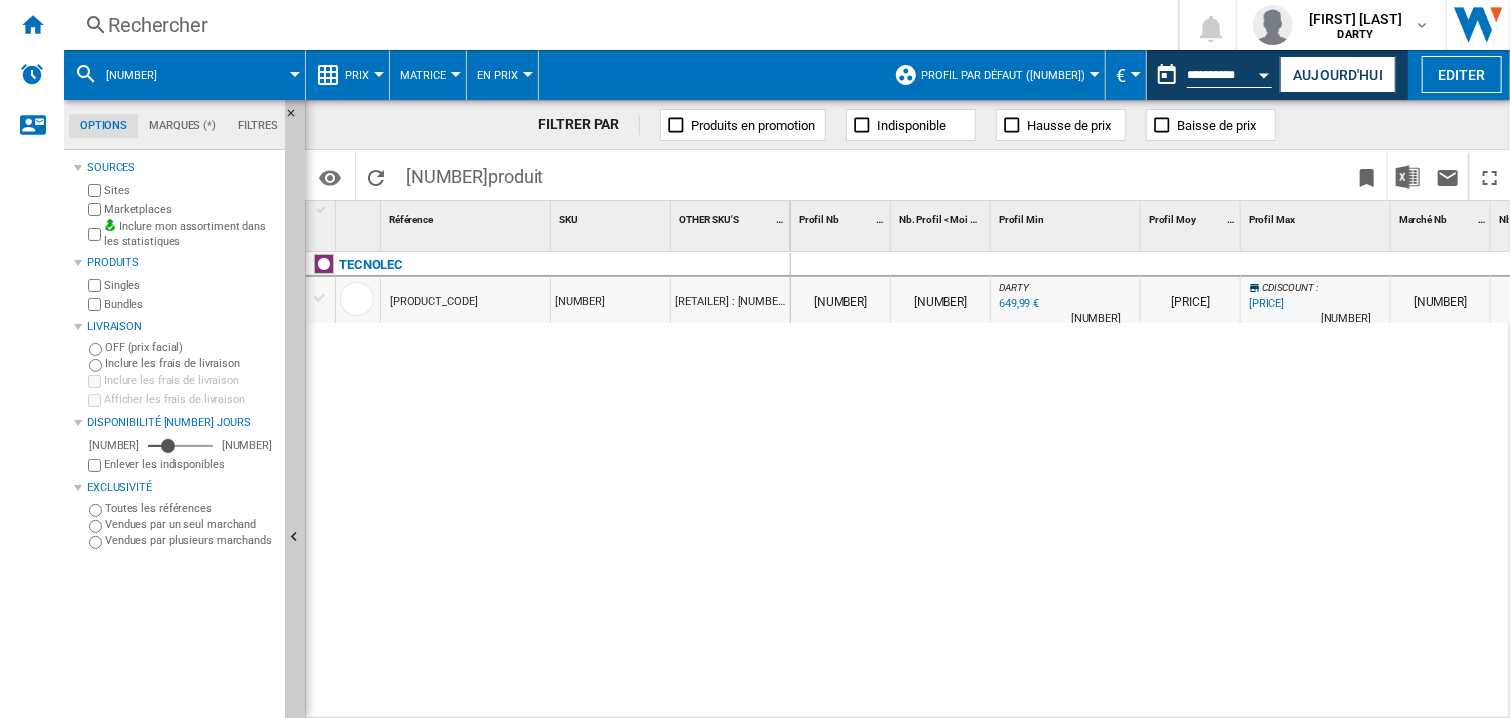 click on "0
0
0
0
[NUMBER]
[NUMBER]
AMAZON
:
[PERCENTAGE]
[PRICE]
%
N/A
[NUMBER]
AMAZON  :
[PRICE]
CARREFOUR
:
[PERCENTAGE]
[PRICE]
%
N/A
[NUMBER]
CARREFOUR  :
[NUMBER]
[NUMBER]
AMAZON
:
[PERCENTAGE]
[PRICE]" at bounding box center (1151, 486) 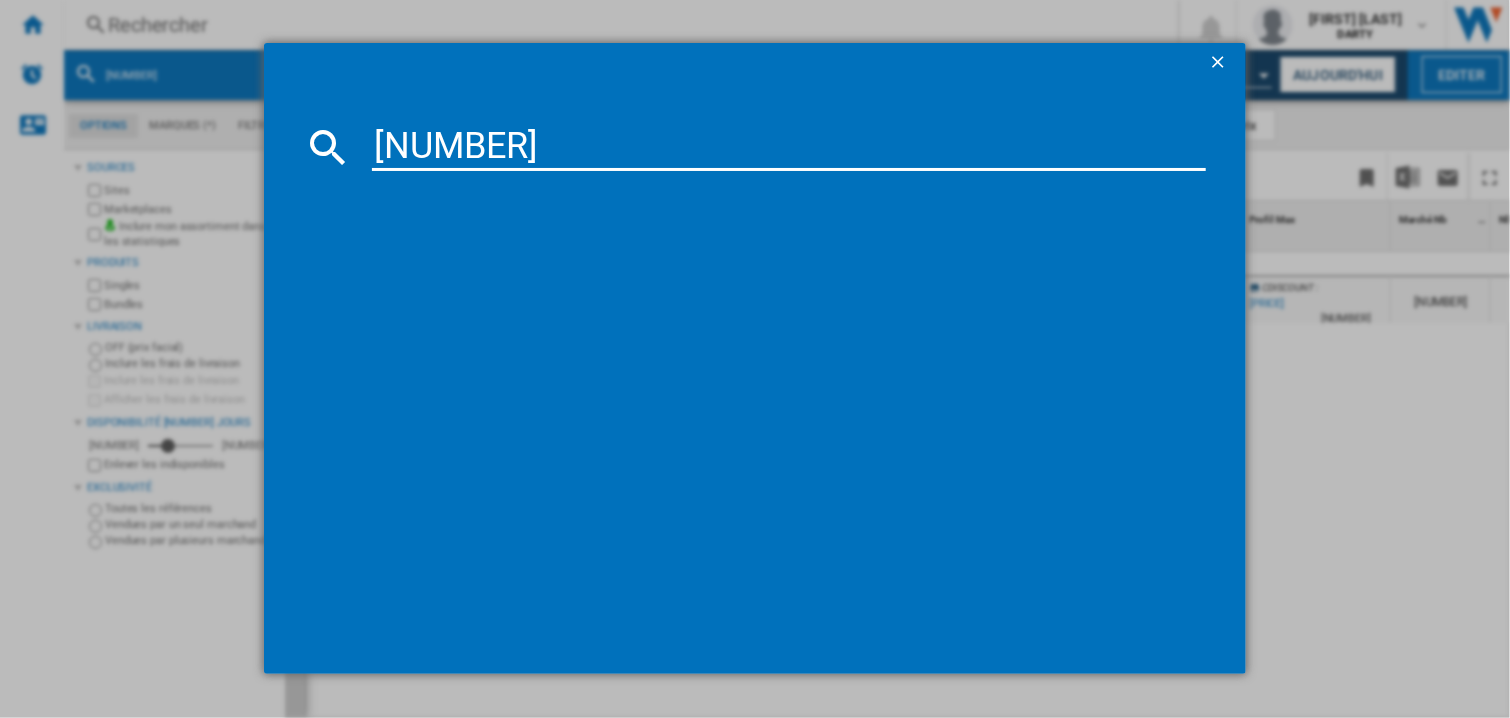type on "[NUMBER]" 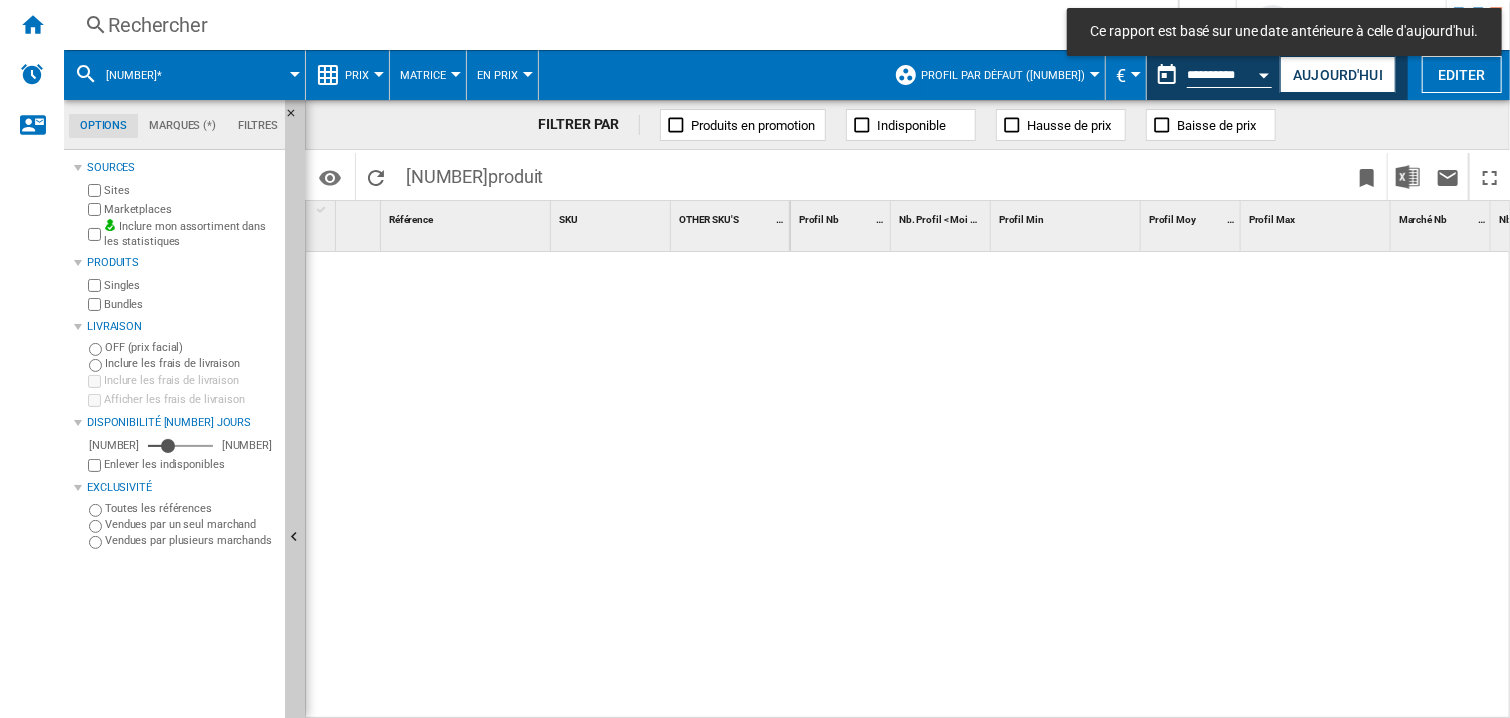 click on "Rechercher" at bounding box center [617, 25] 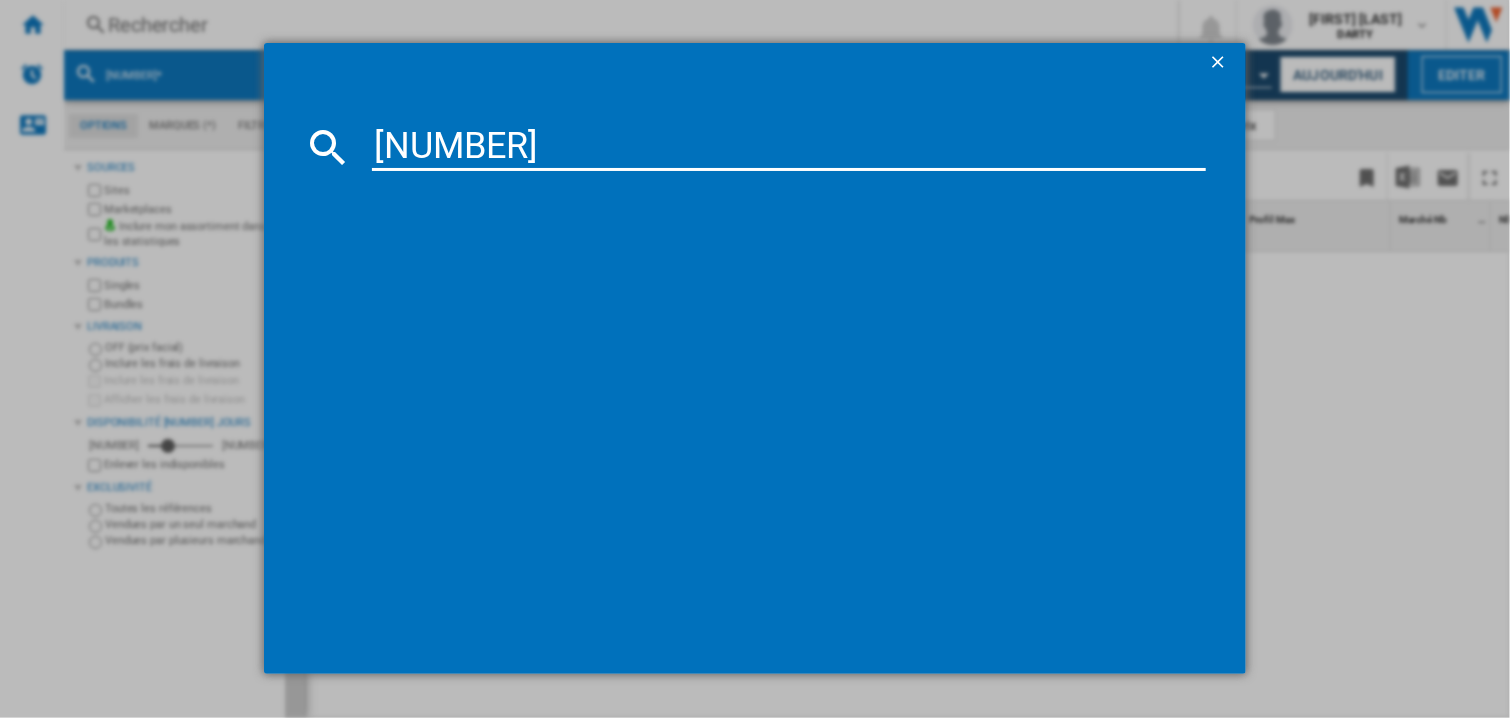 type on "[NUMBER]" 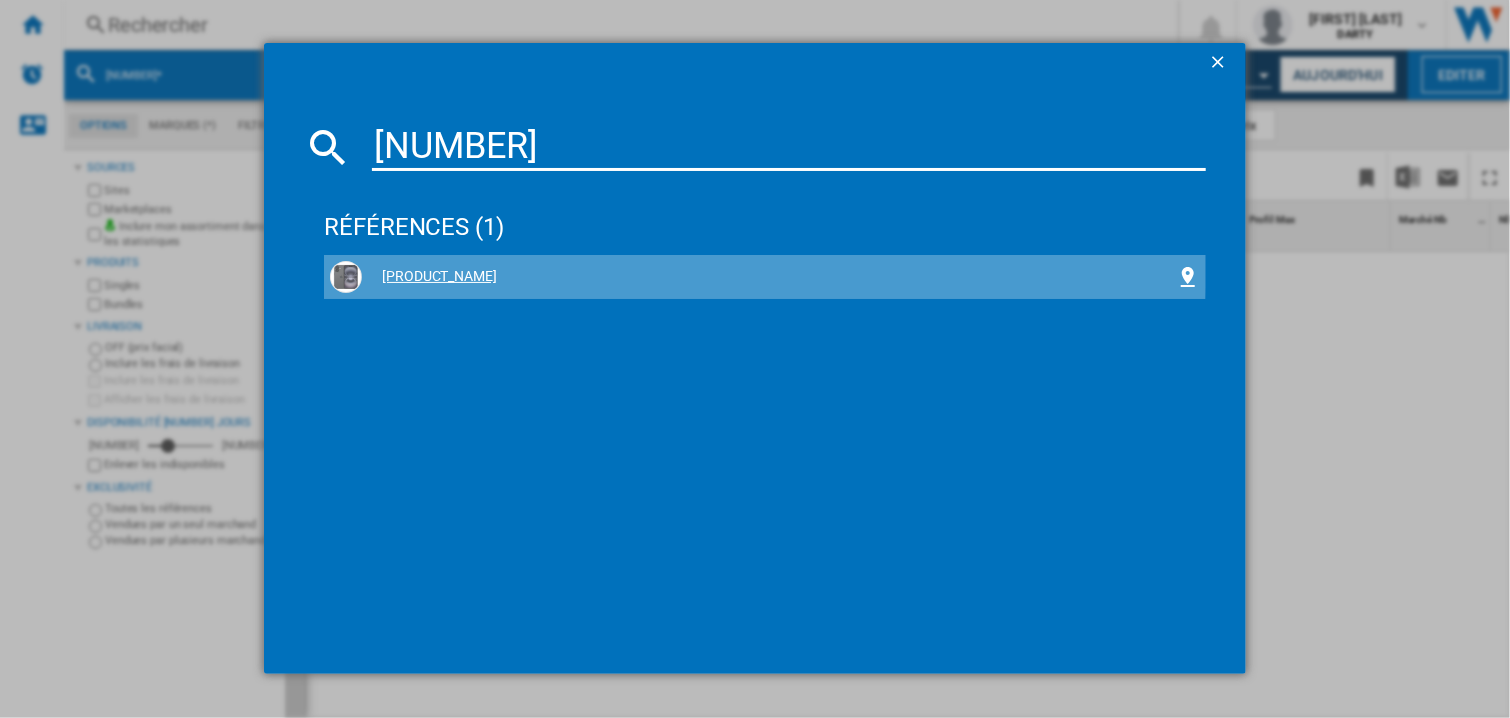 click on "[PRODUCT_NAME]" at bounding box center [765, 277] 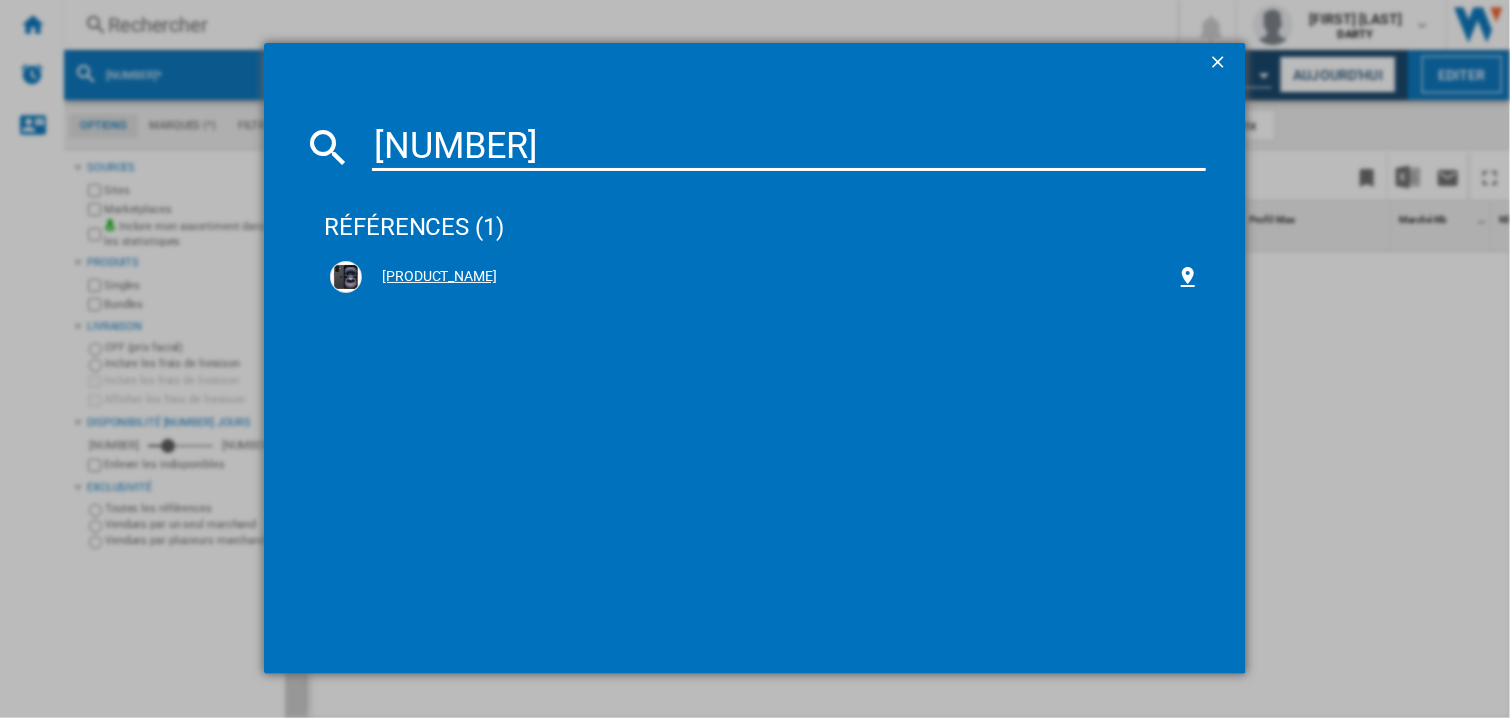 click on "[PRODUCT_NAME]" at bounding box center [769, 277] 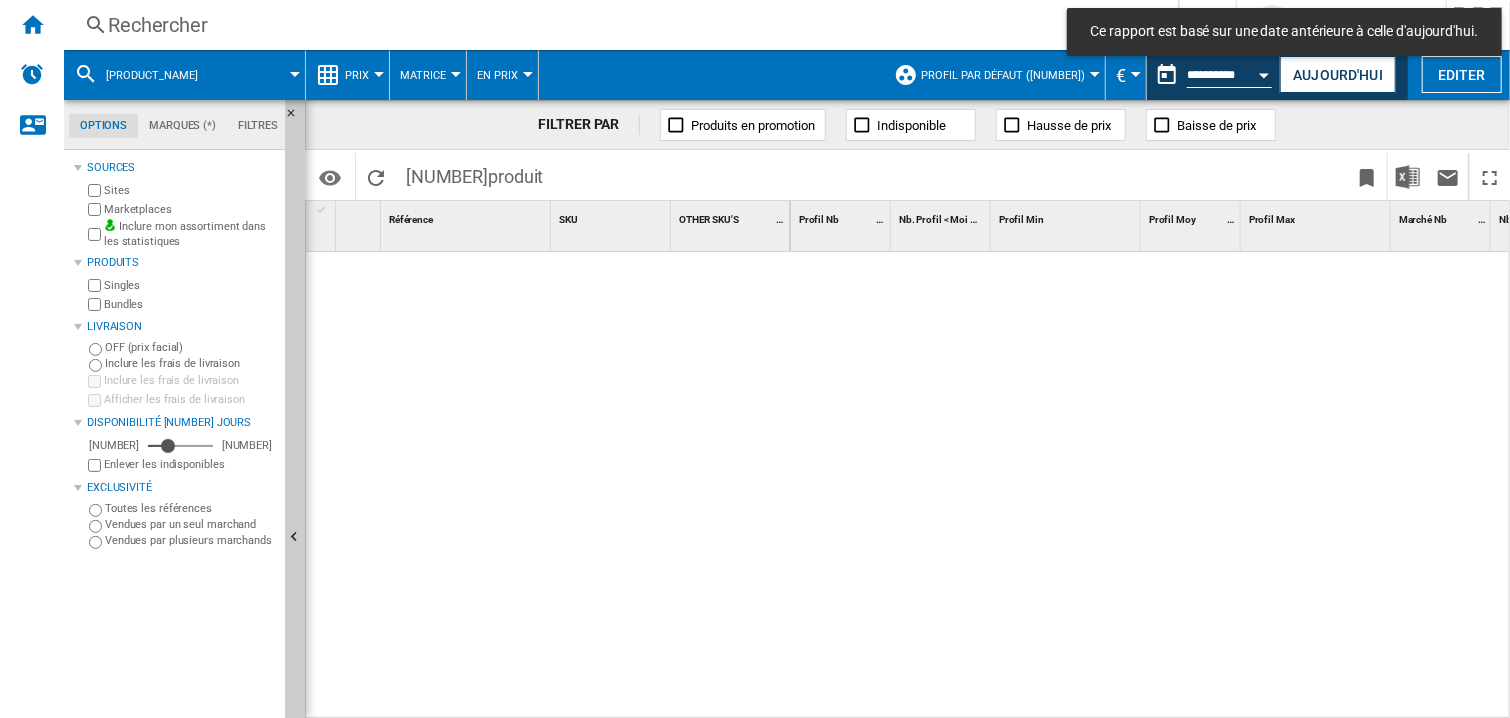 click at bounding box center (1151, 486) 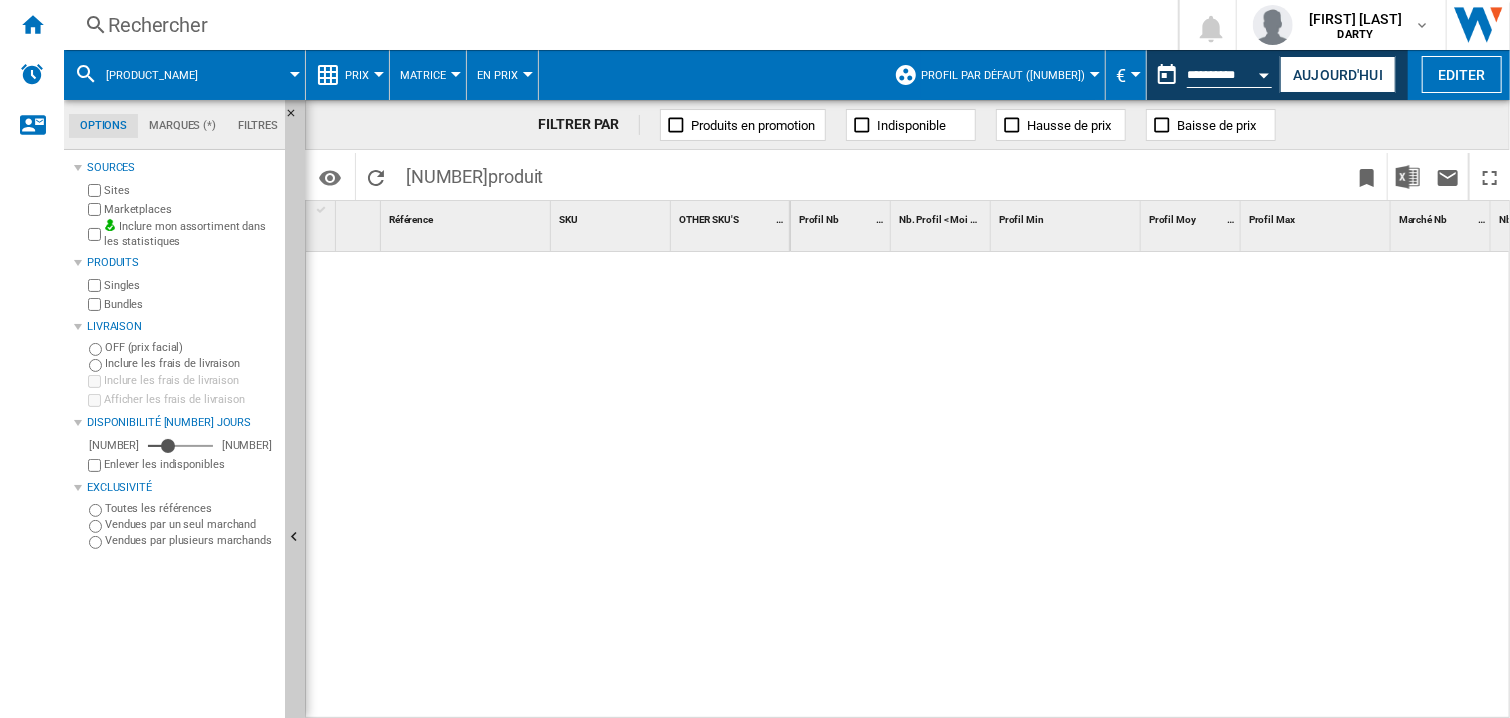 click on "Rechercher" at bounding box center [617, 25] 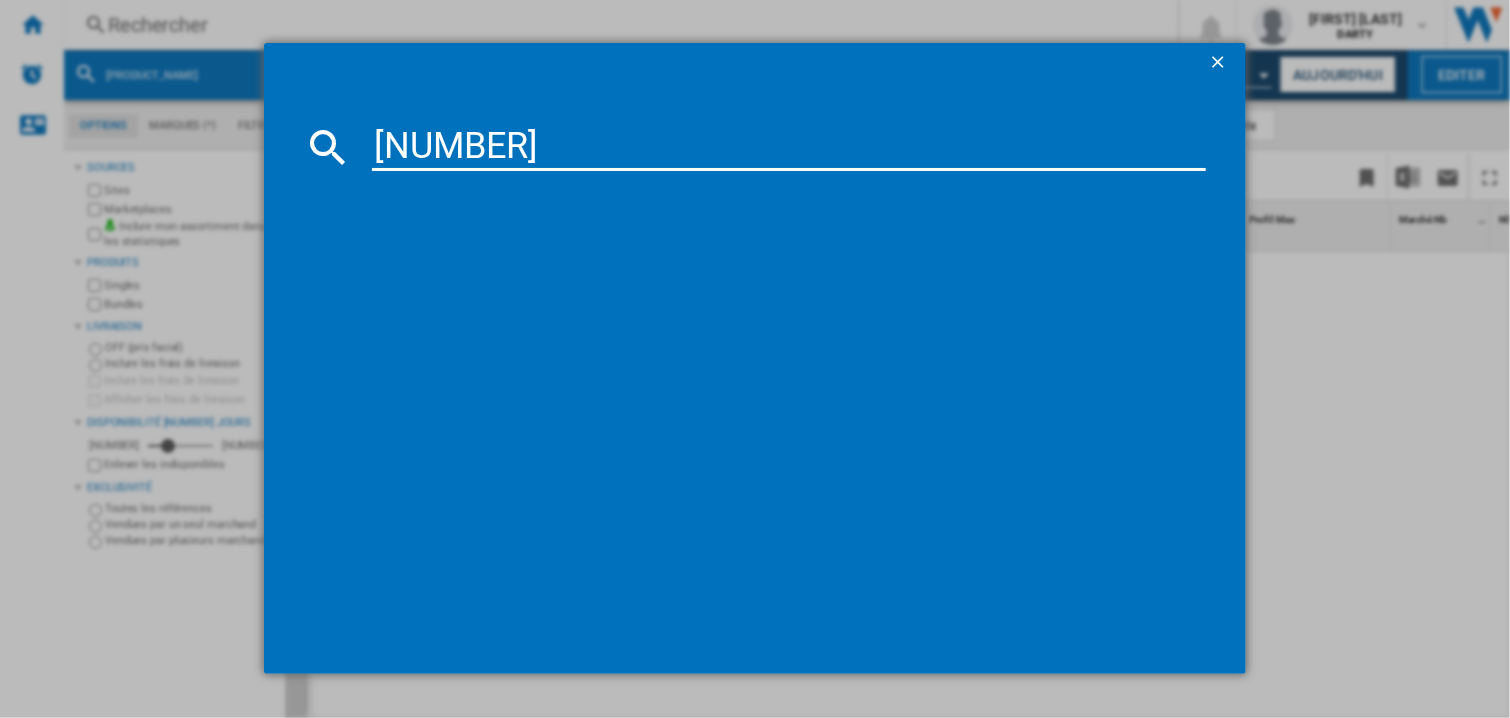type on "[NUMBER]" 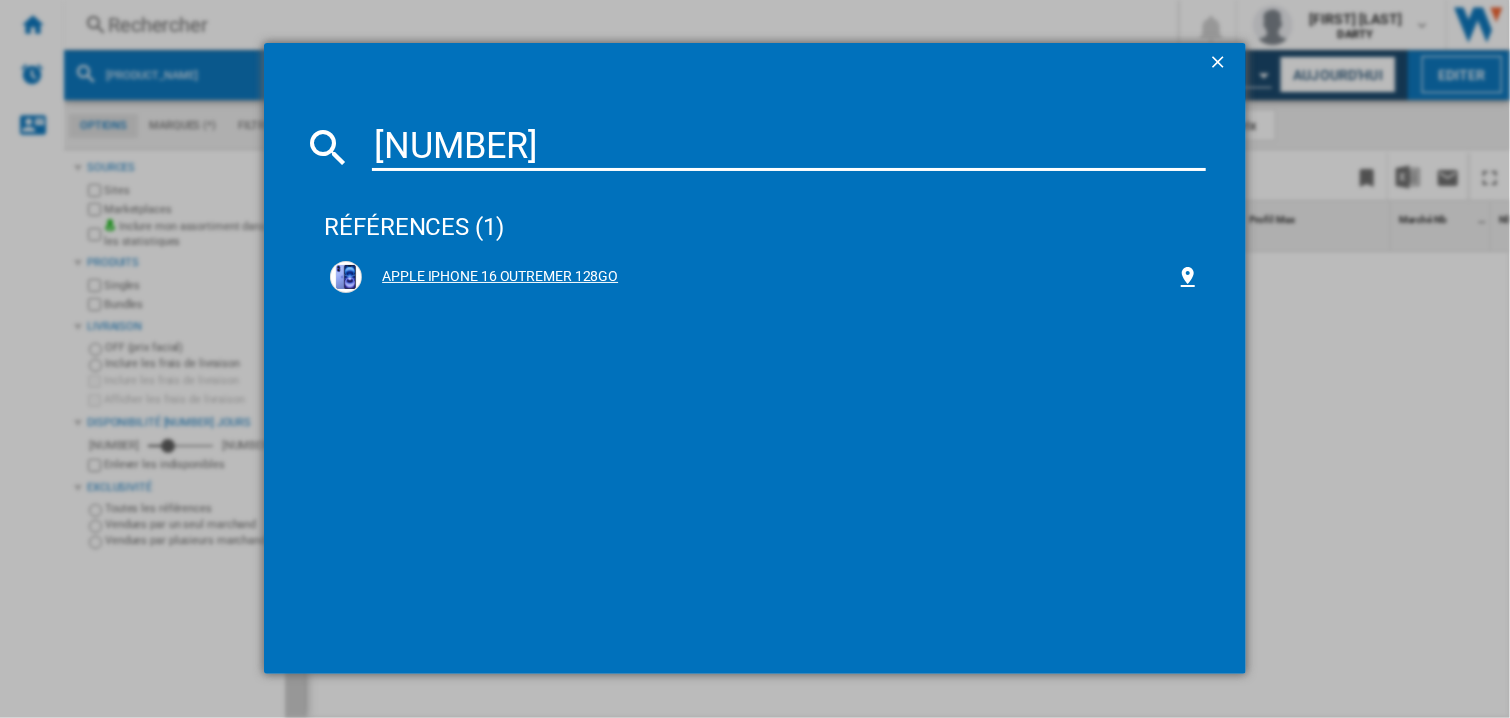 click on "APPLE IPHONE 16 OUTREMER 128GO" at bounding box center (769, 277) 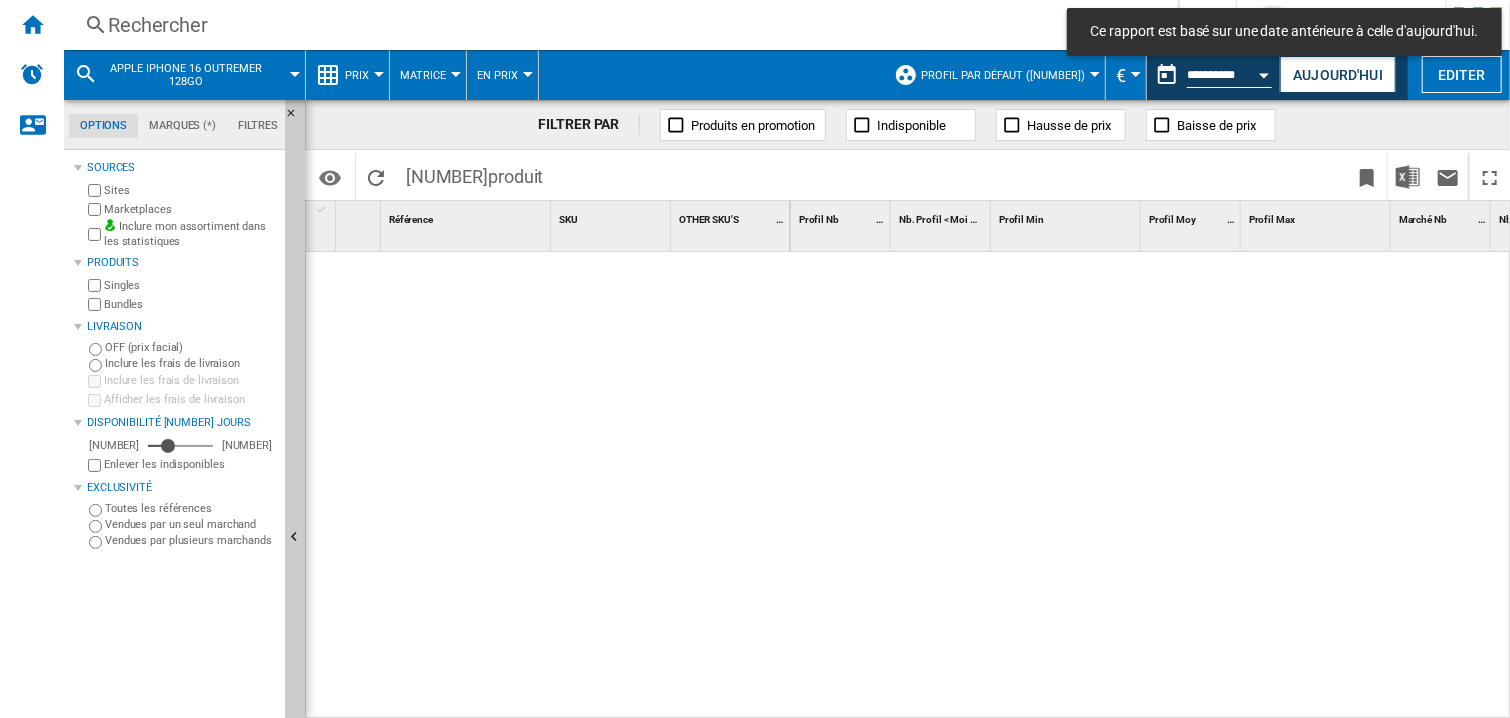 click at bounding box center [1151, 486] 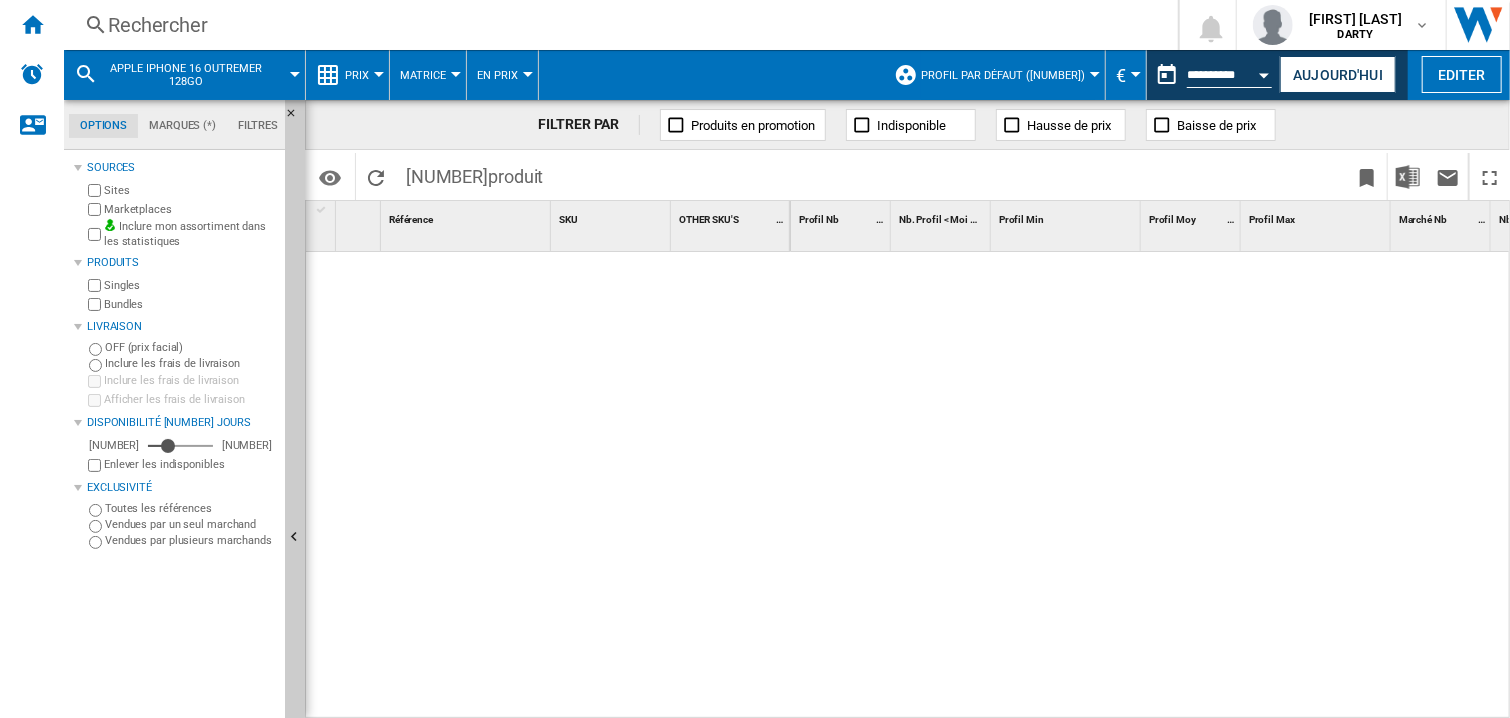 click at bounding box center (1151, 486) 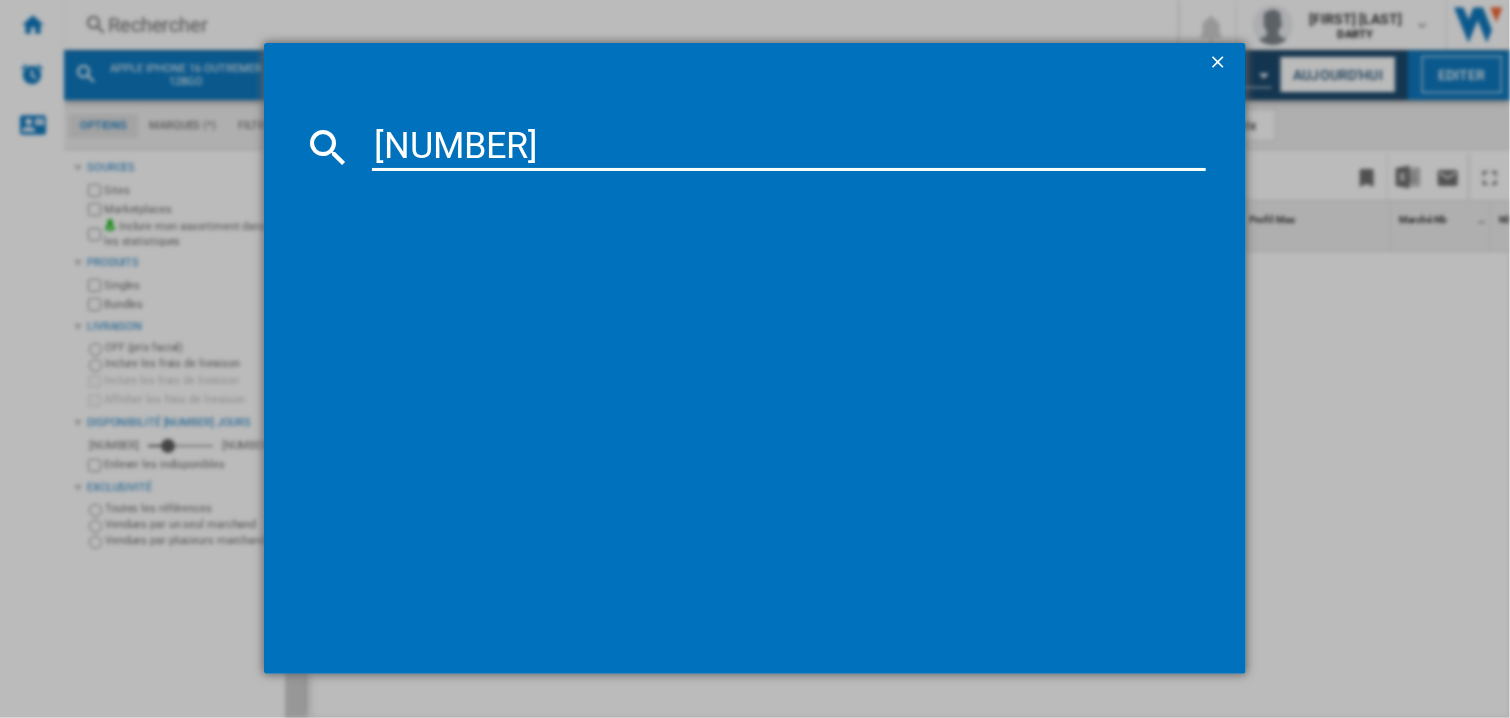 type on "[NUMBER]" 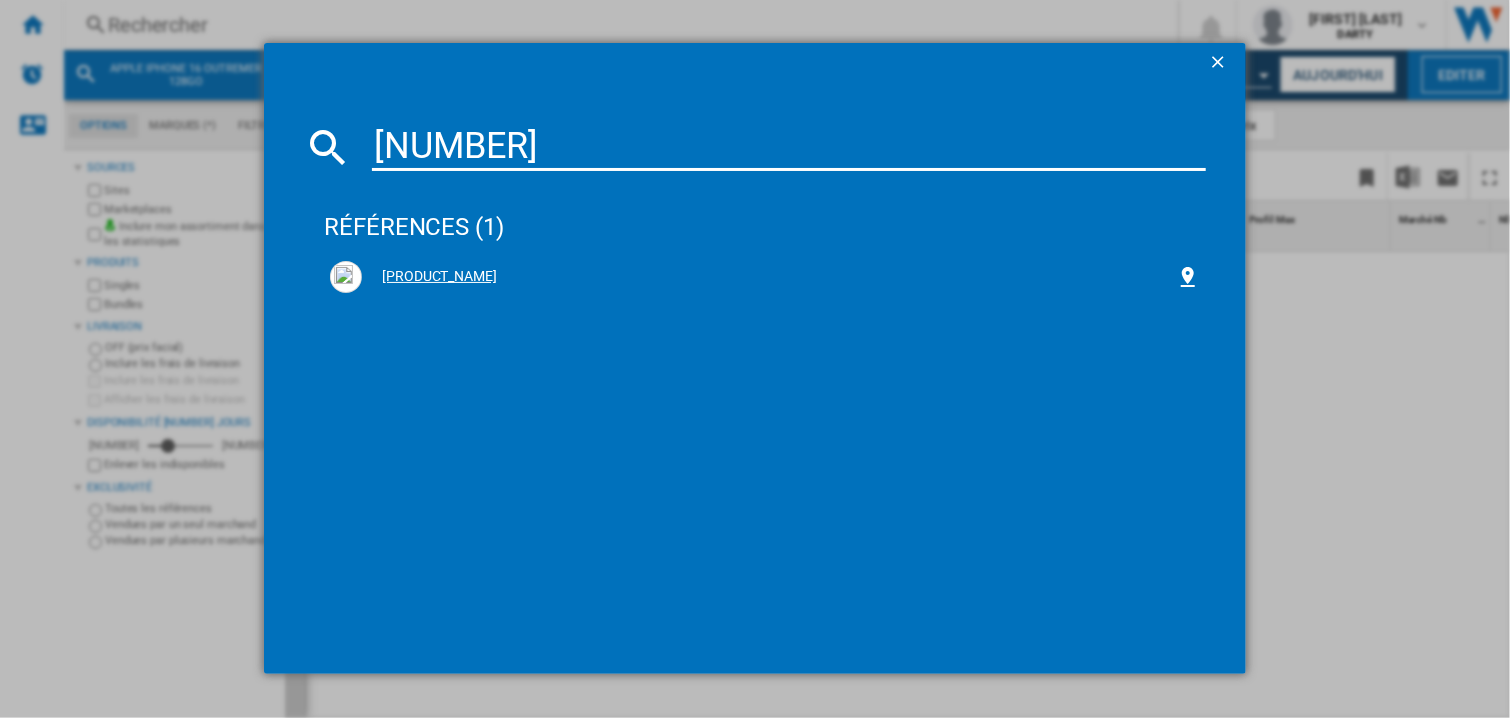 click on "[PRODUCT_NAME]" at bounding box center (769, 277) 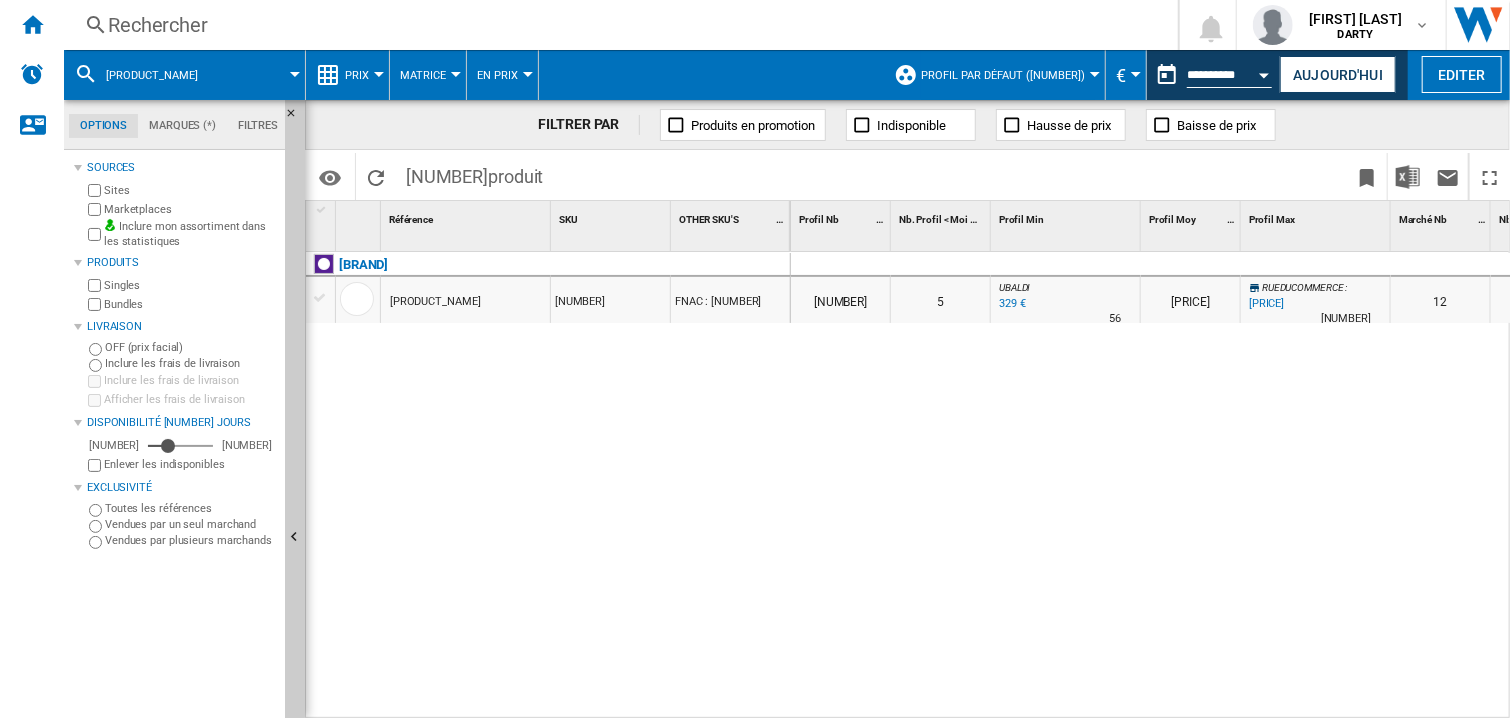 click on "Rechercher
Rechercher
[NUMBER]
[FIRST]
[LAST]
[BRAND]
[BRAND]
[BRAND]" at bounding box center [787, 25] 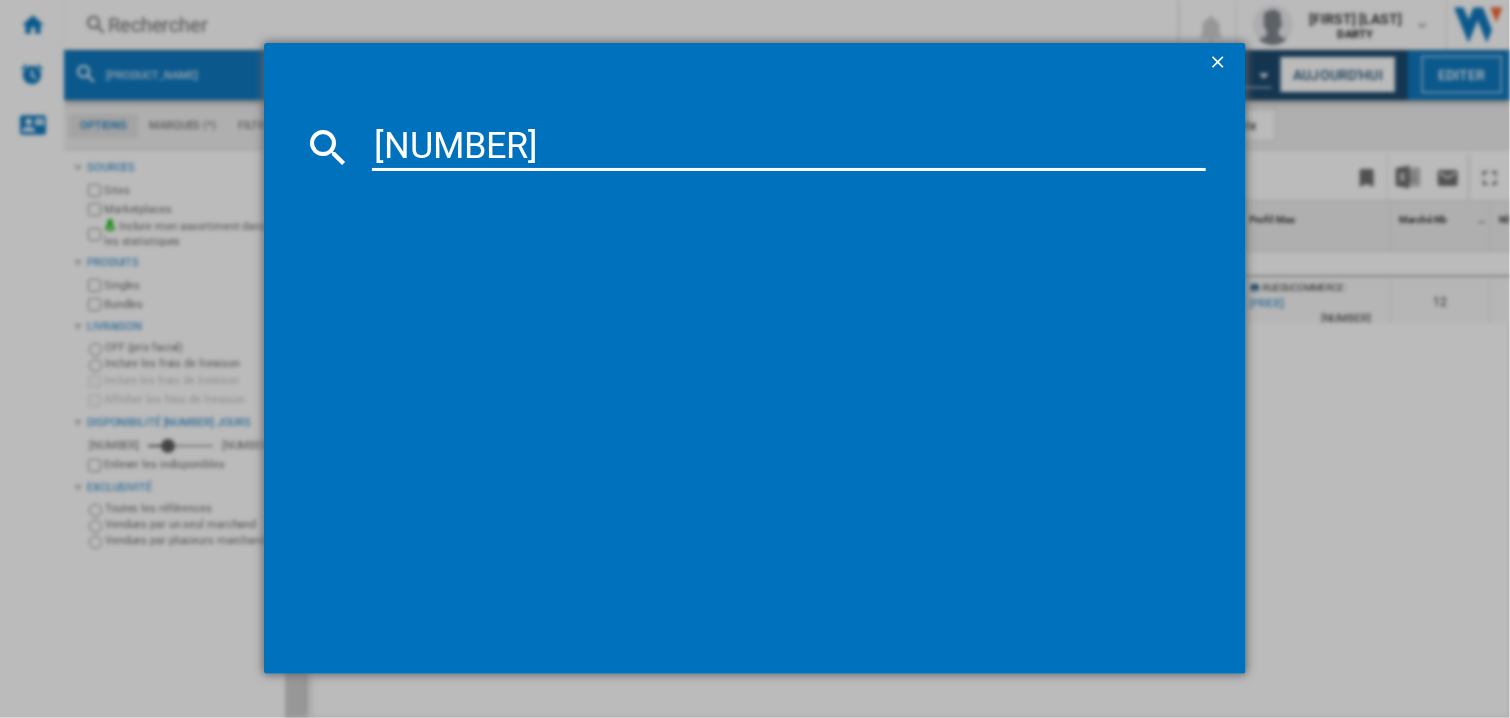 type on "[NUMBER]" 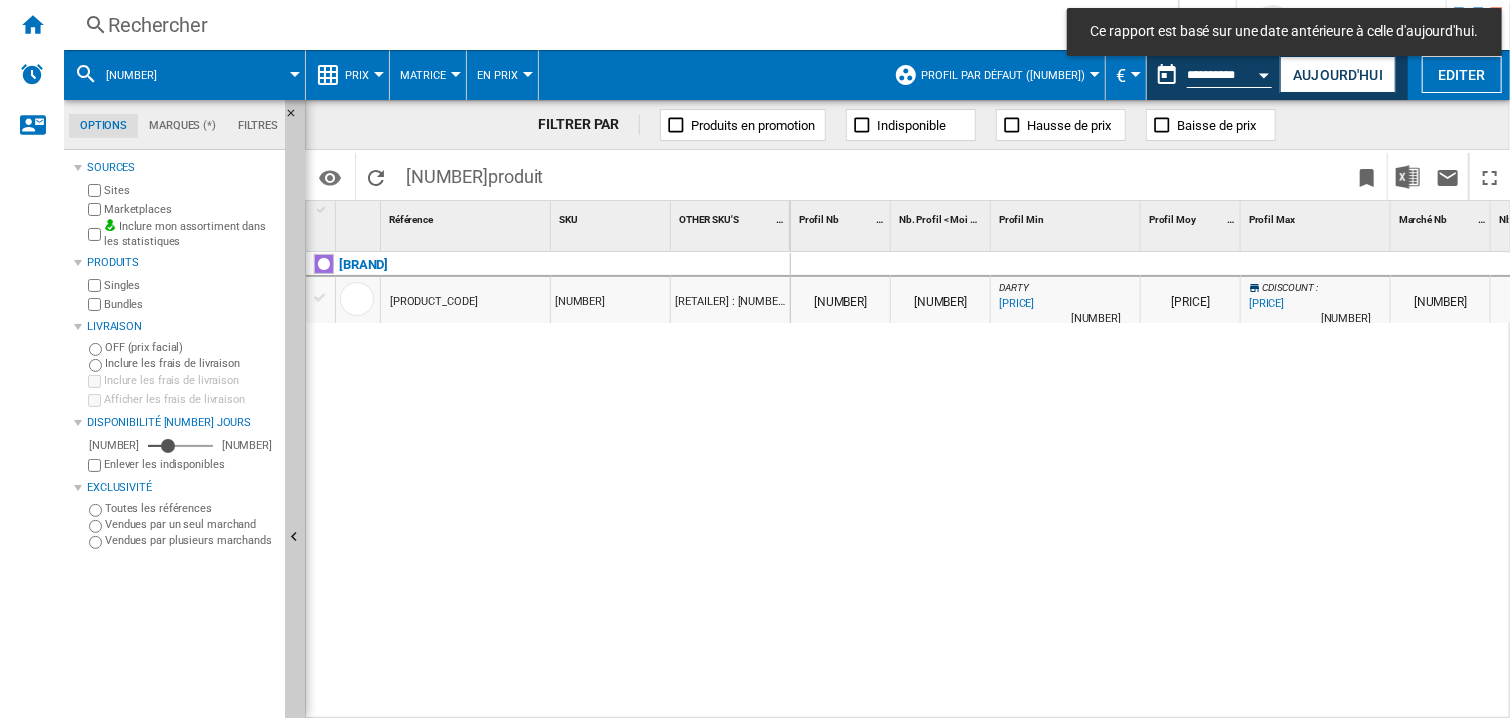 click at bounding box center [1191, 265] 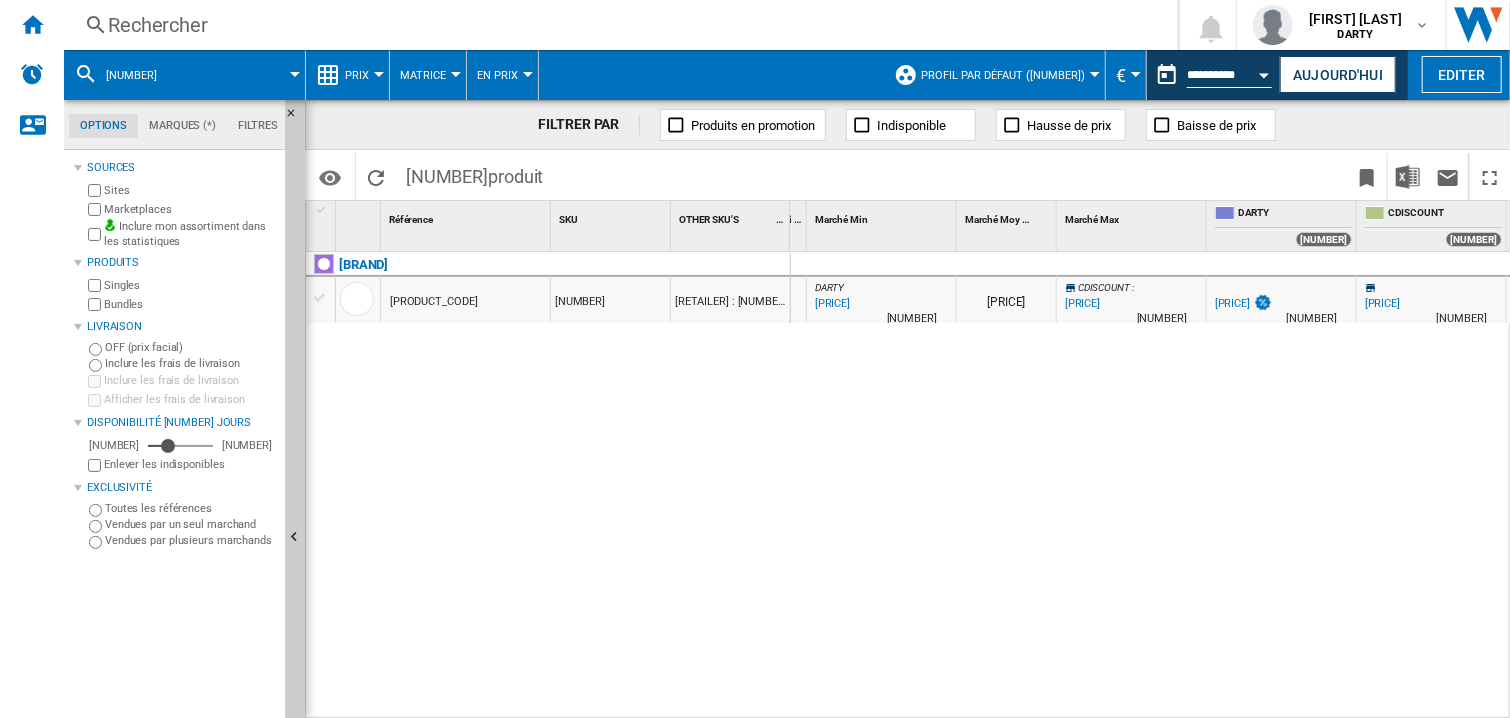 drag, startPoint x: 946, startPoint y: 506, endPoint x: 1298, endPoint y: 266, distance: 426.03287 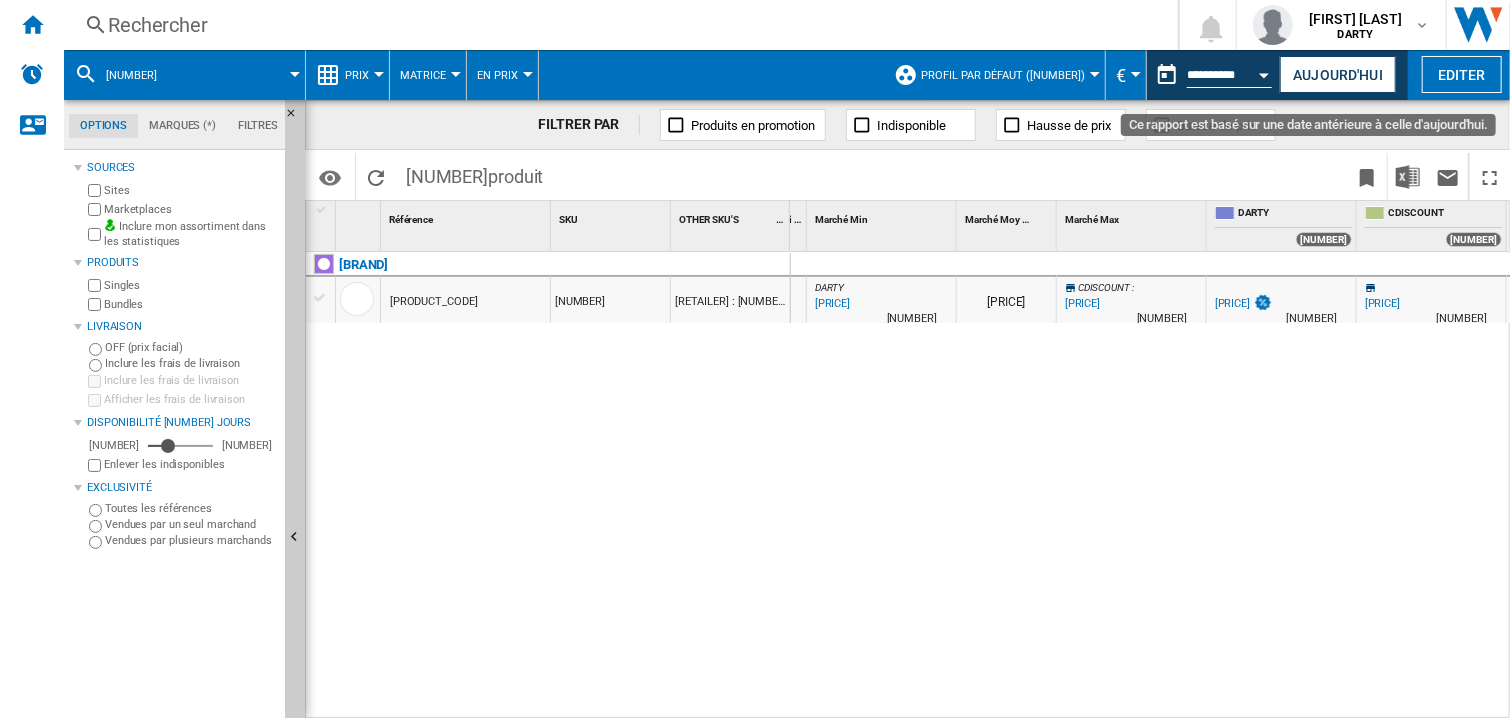 click at bounding box center [1265, 72] 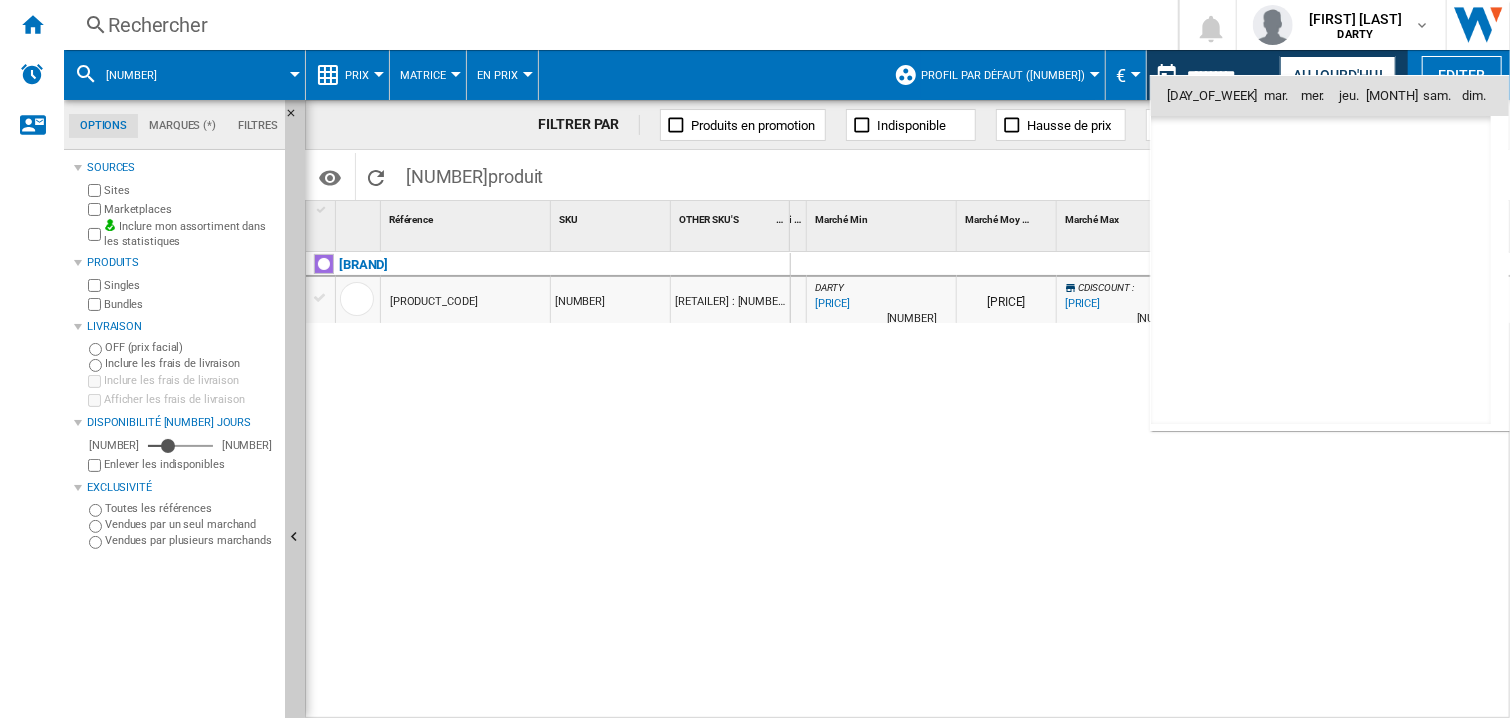 scroll, scrollTop: 6095, scrollLeft: 0, axis: vertical 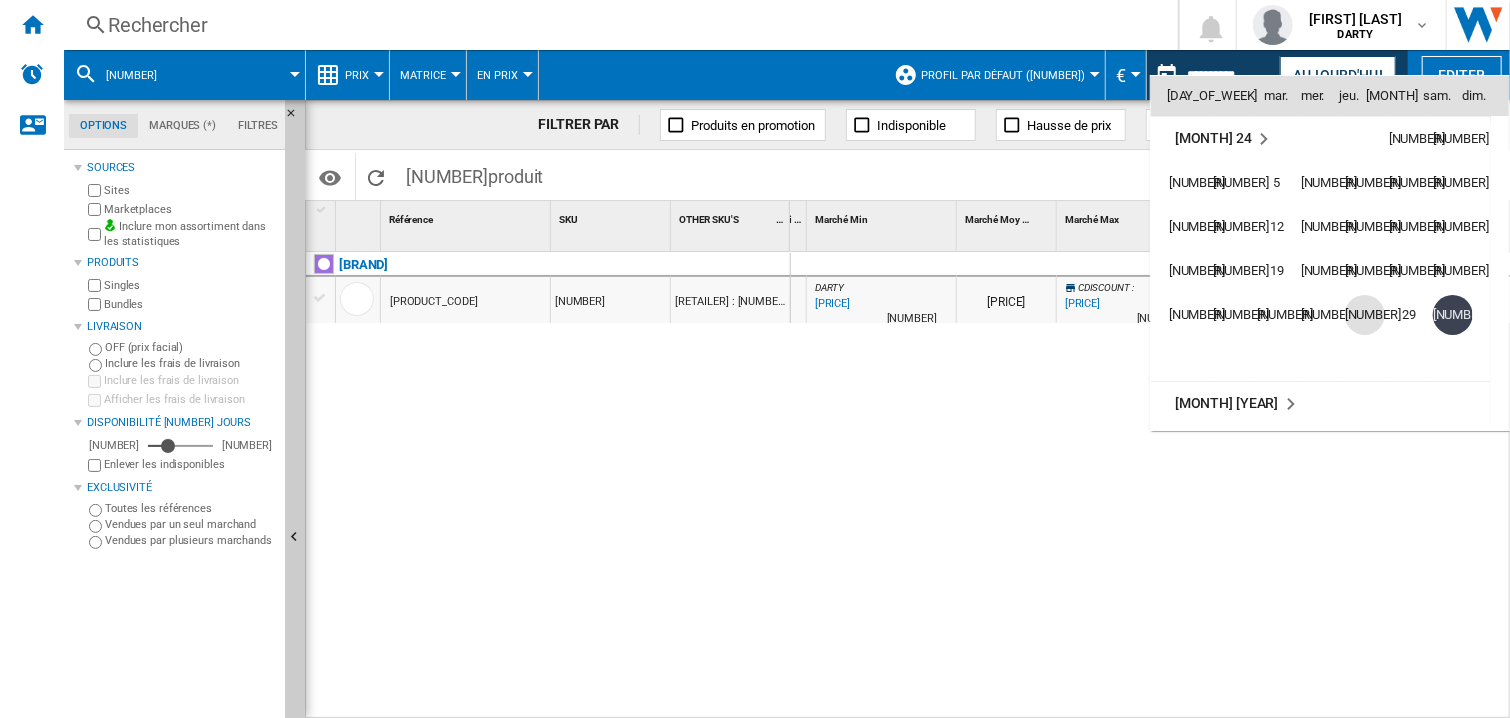 click on "[NUMBER]" at bounding box center (1365, 315) 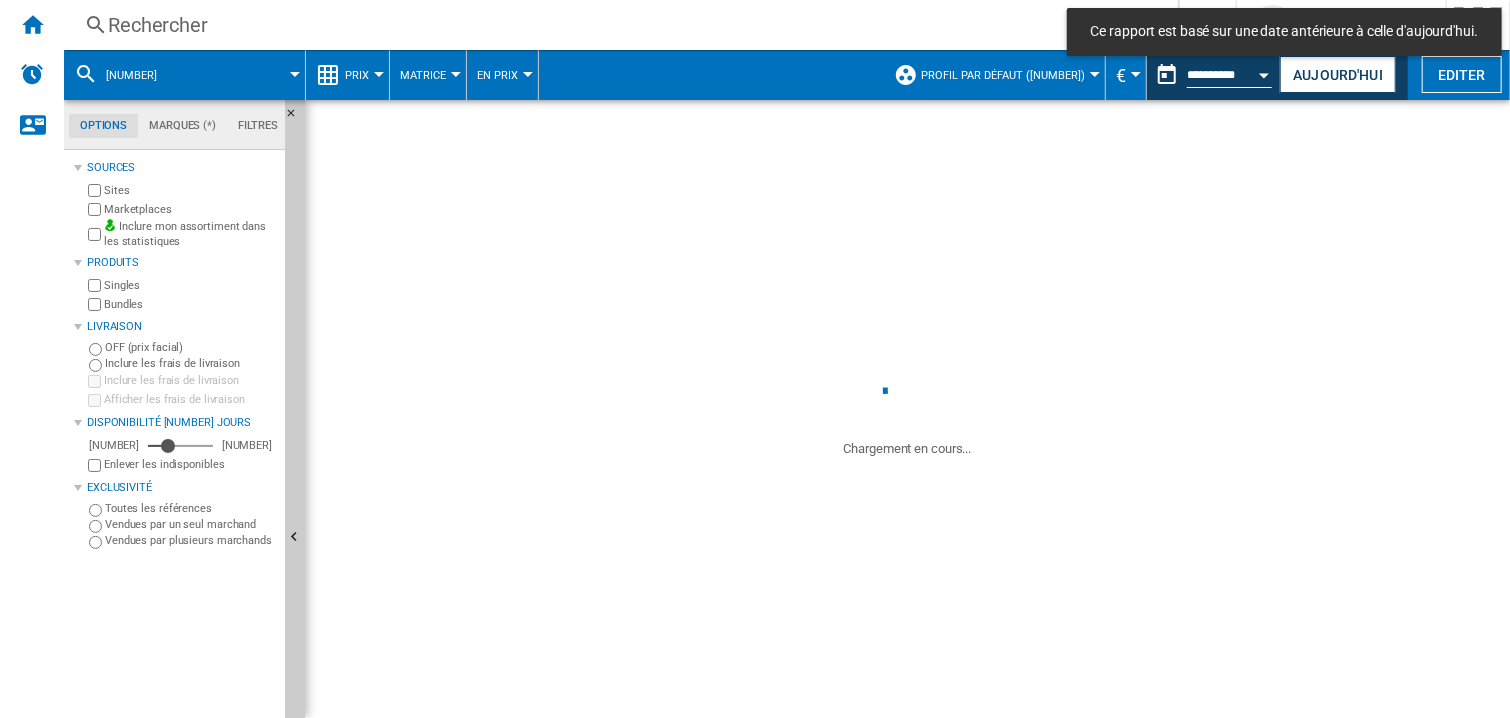 click on "Rechercher" at bounding box center (617, 25) 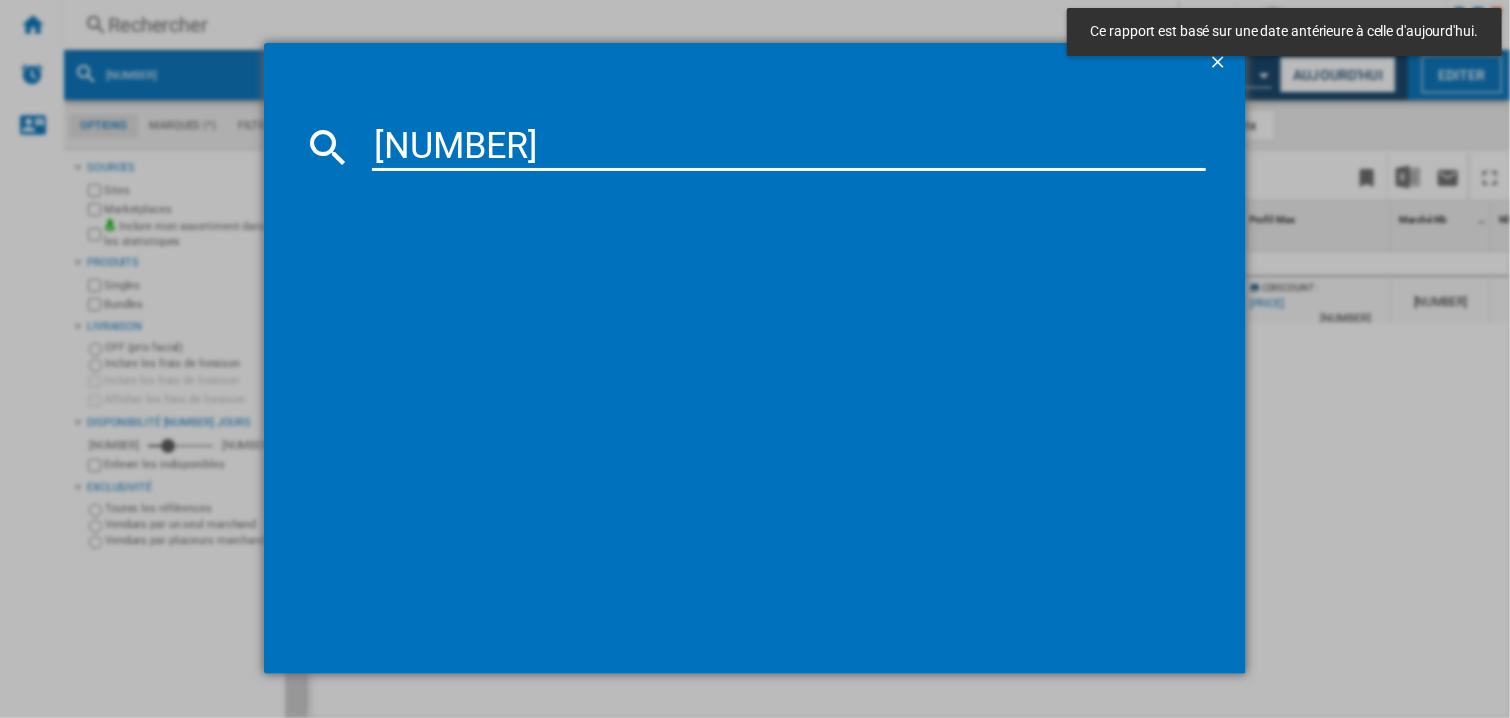 type on "[NUMBER]" 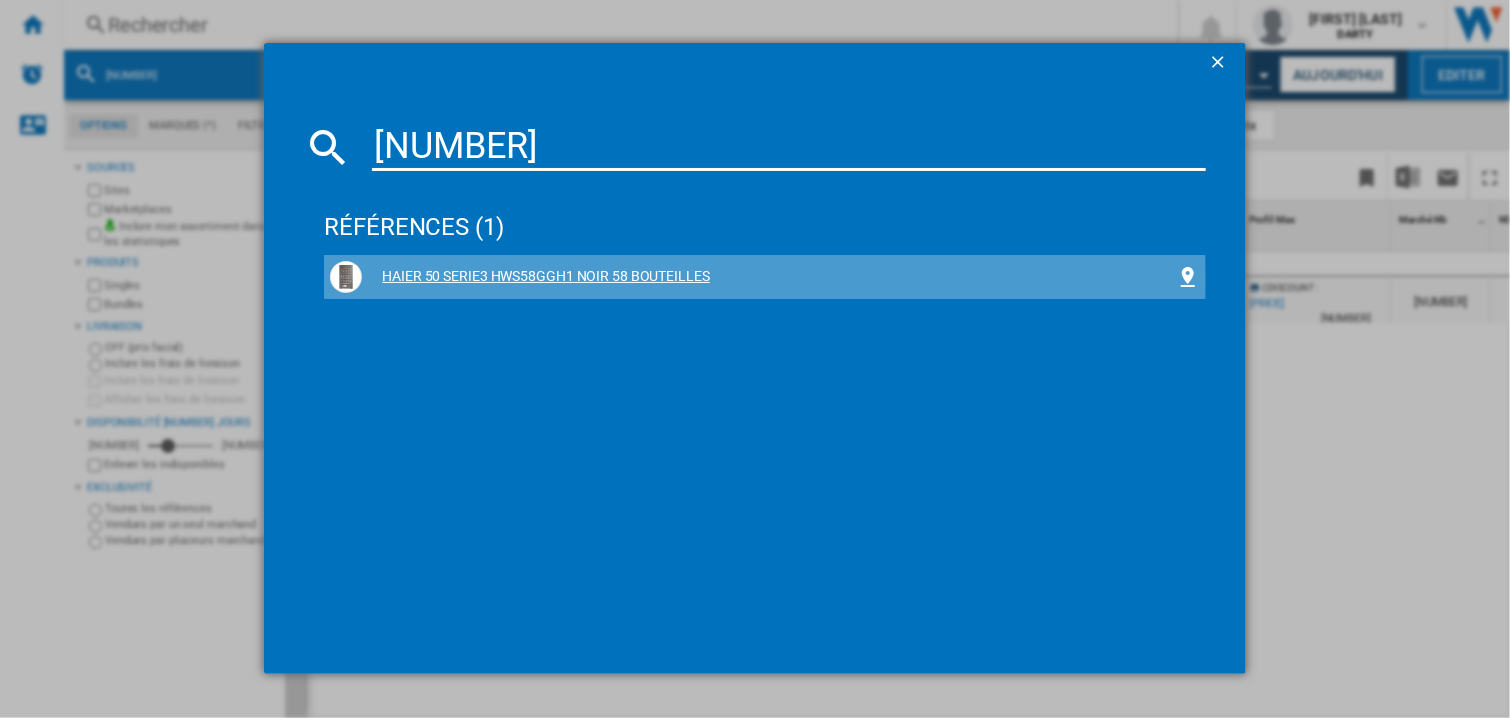 click on "HAIER 50 SERIE3 HWS58GGH1 NOIR 58 BOUTEILLES" at bounding box center (769, 277) 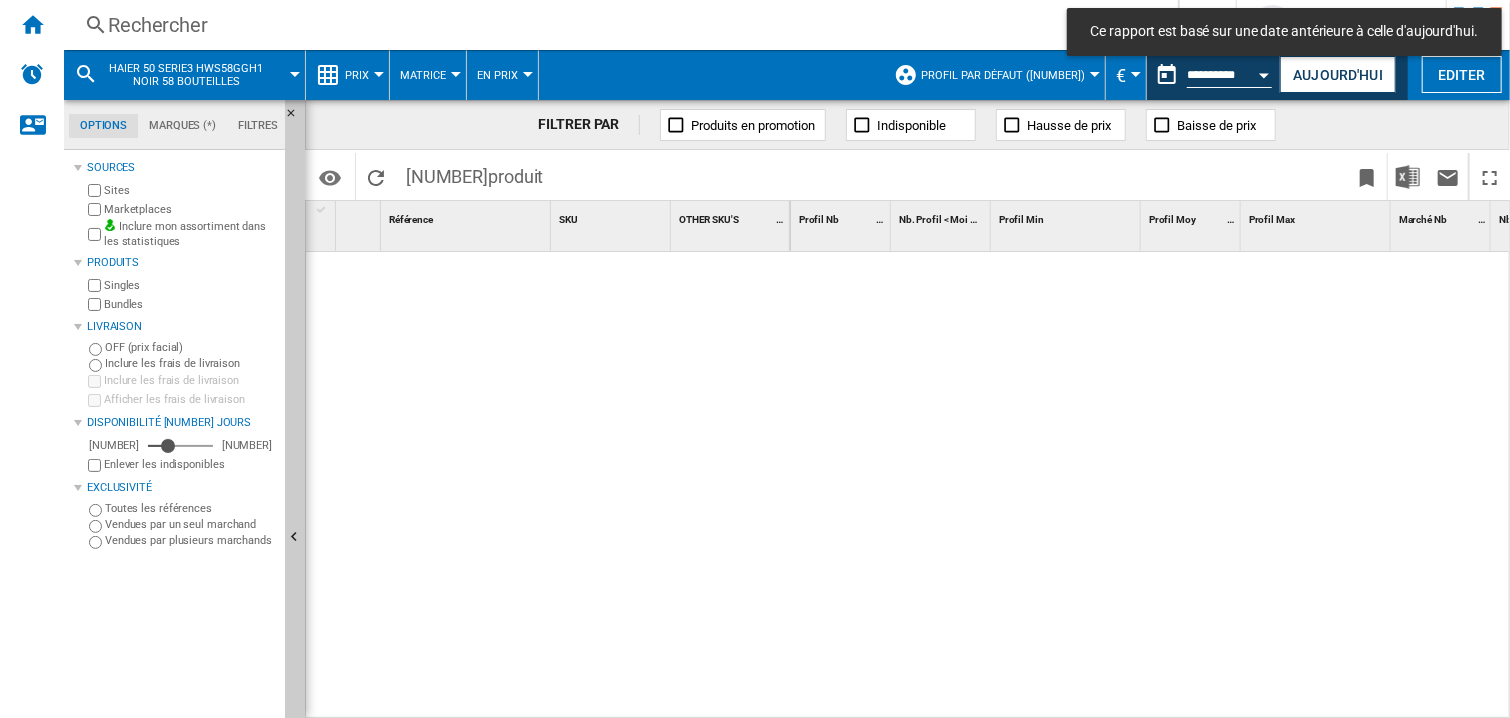 click at bounding box center [1151, 486] 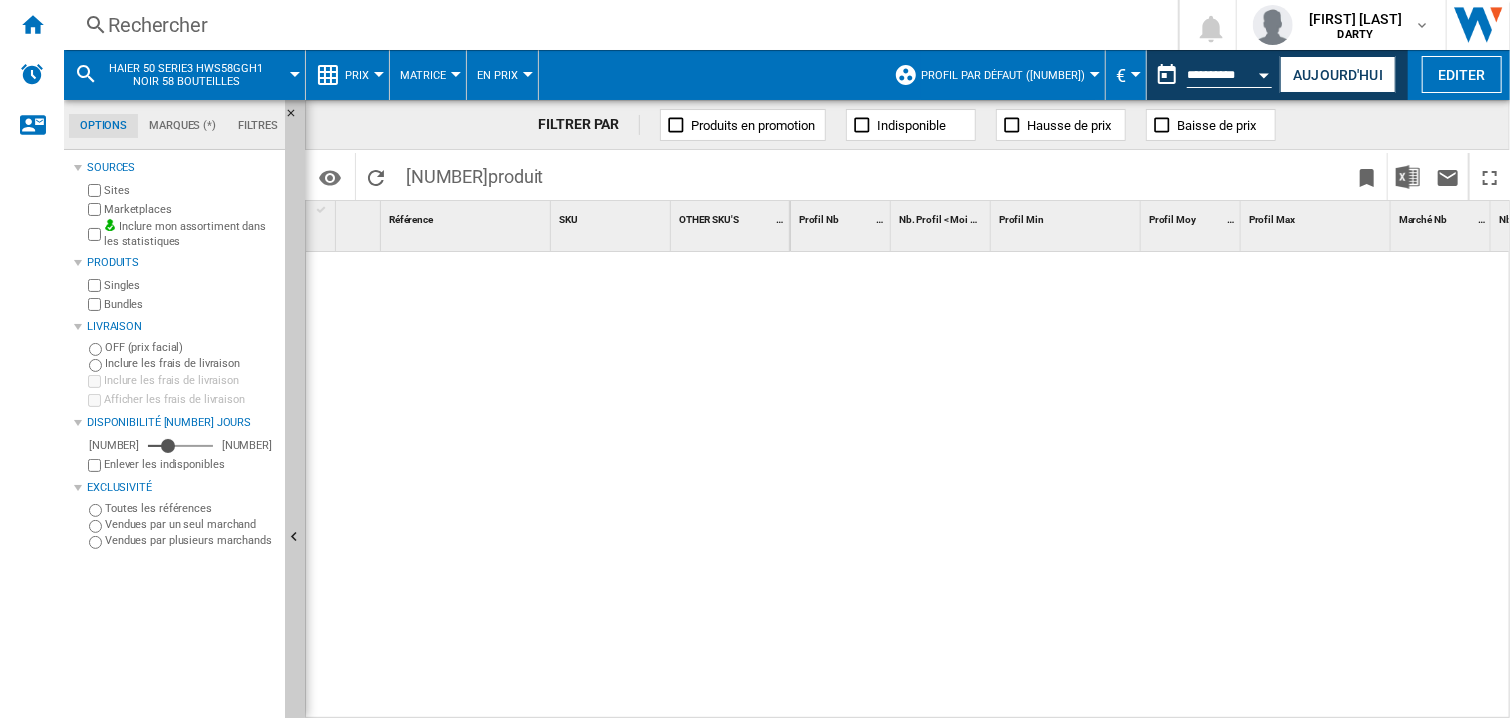click at bounding box center [1151, 486] 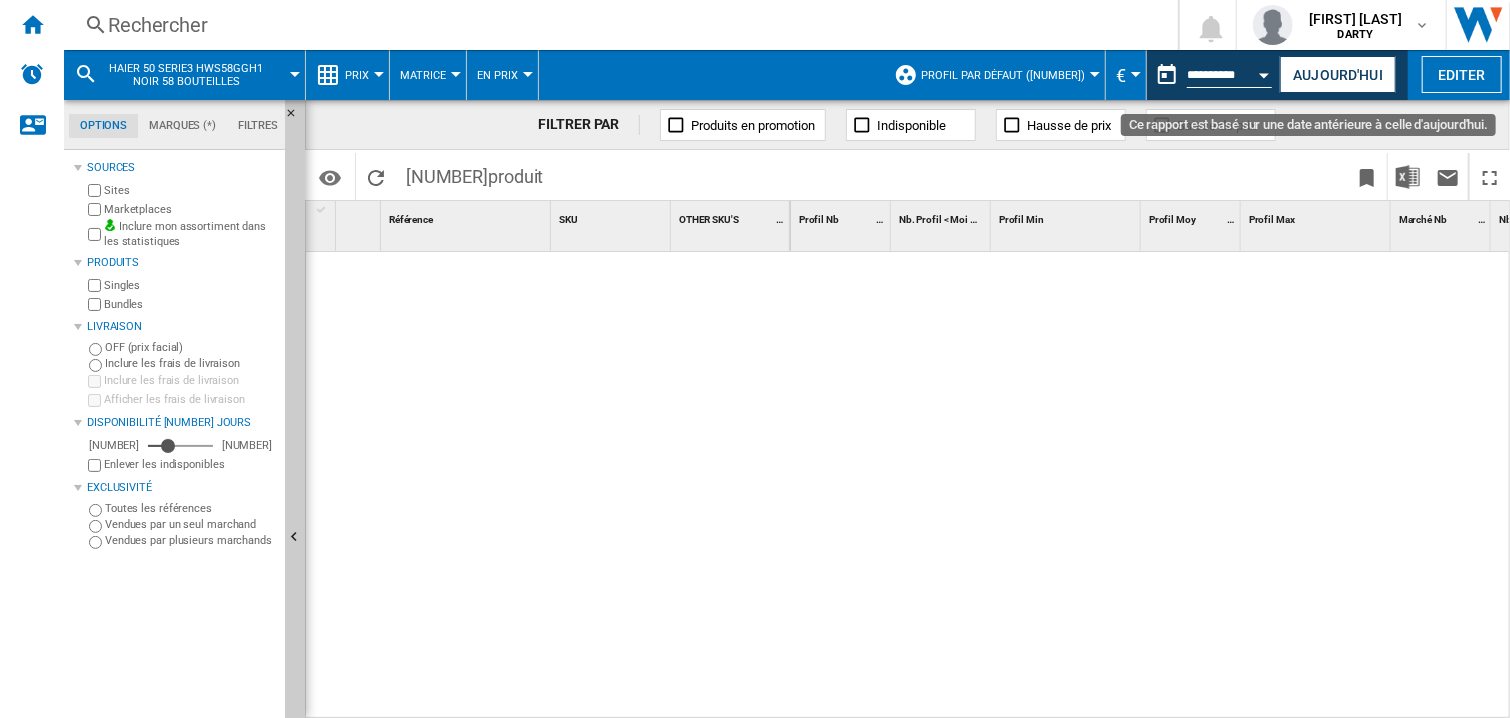 click at bounding box center (1265, 75) 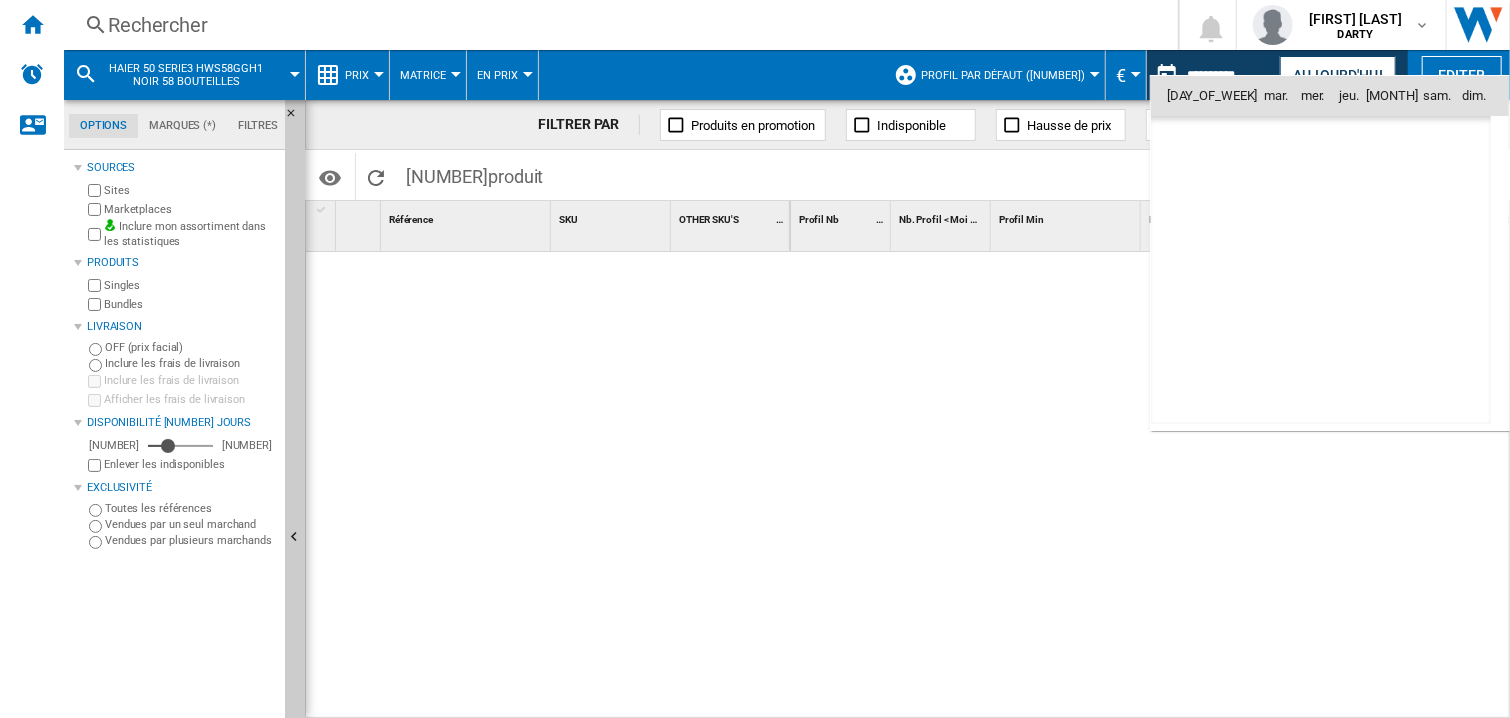 scroll, scrollTop: 6095, scrollLeft: 0, axis: vertical 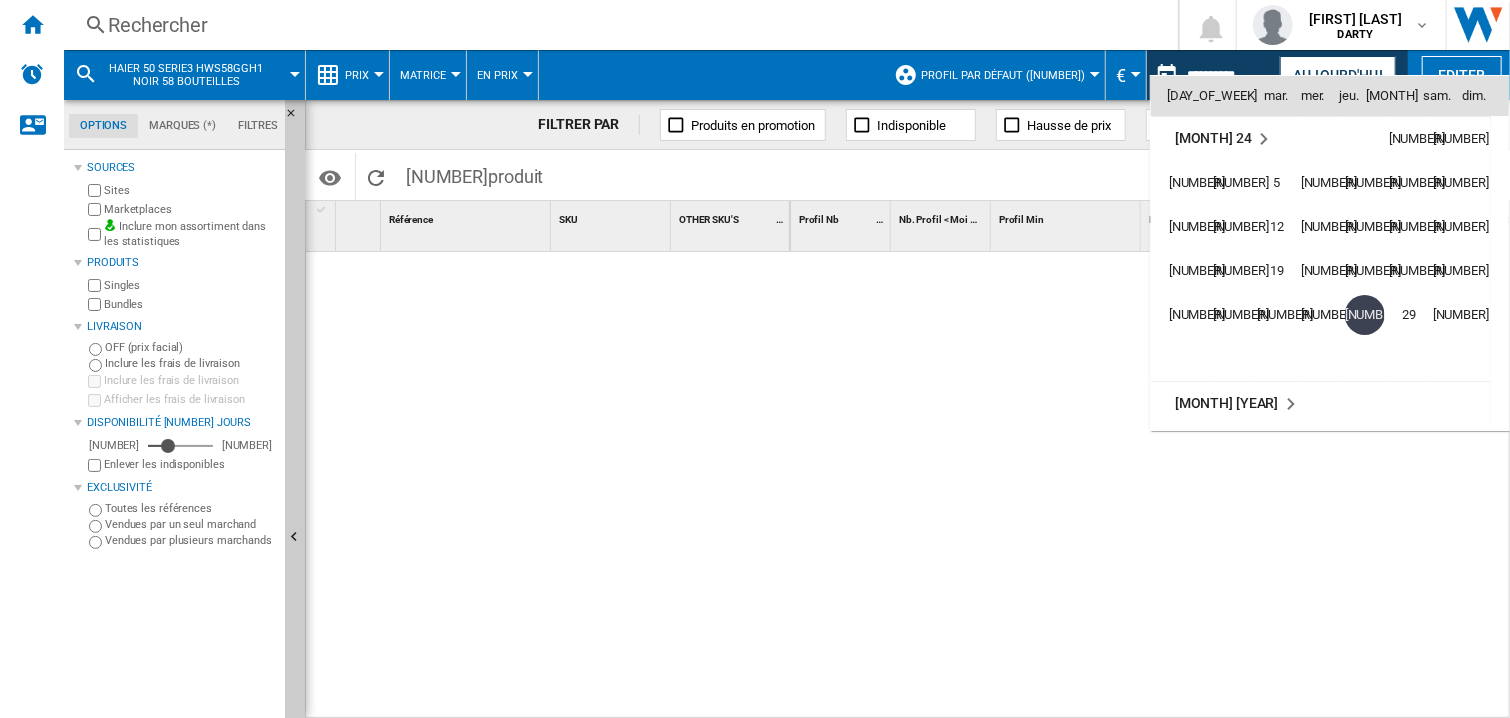 click on "[NUMBER]" at bounding box center (1453, 315) 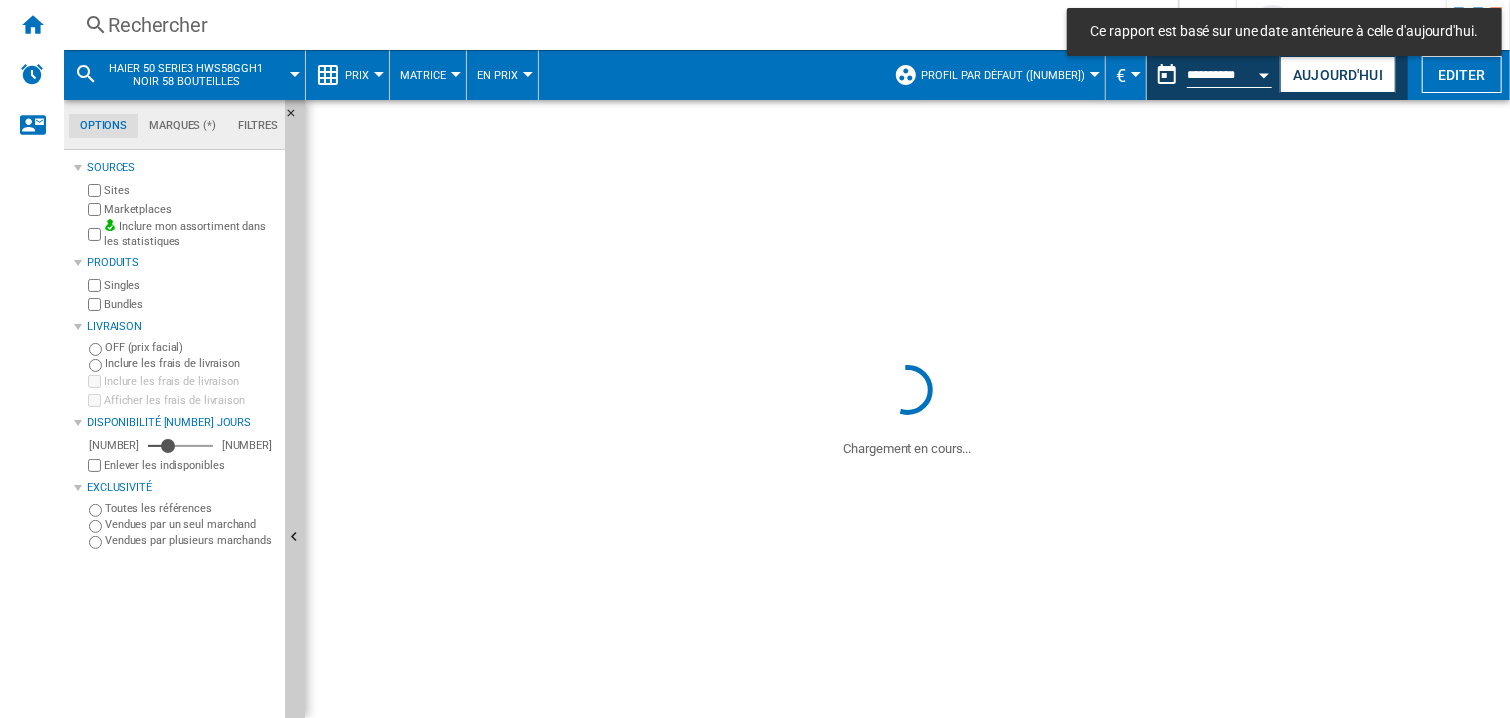 click on "Rechercher" at bounding box center (617, 25) 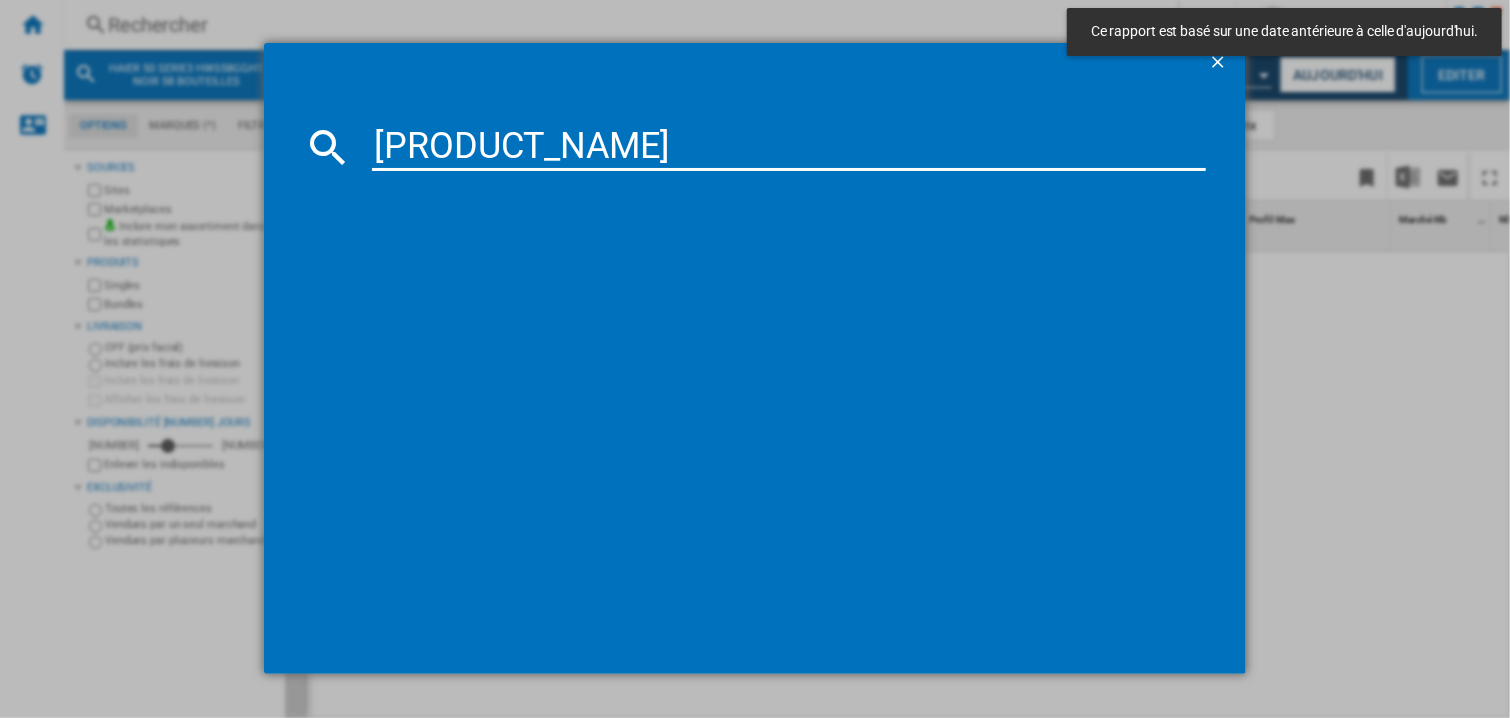 scroll, scrollTop: 0, scrollLeft: 33, axis: horizontal 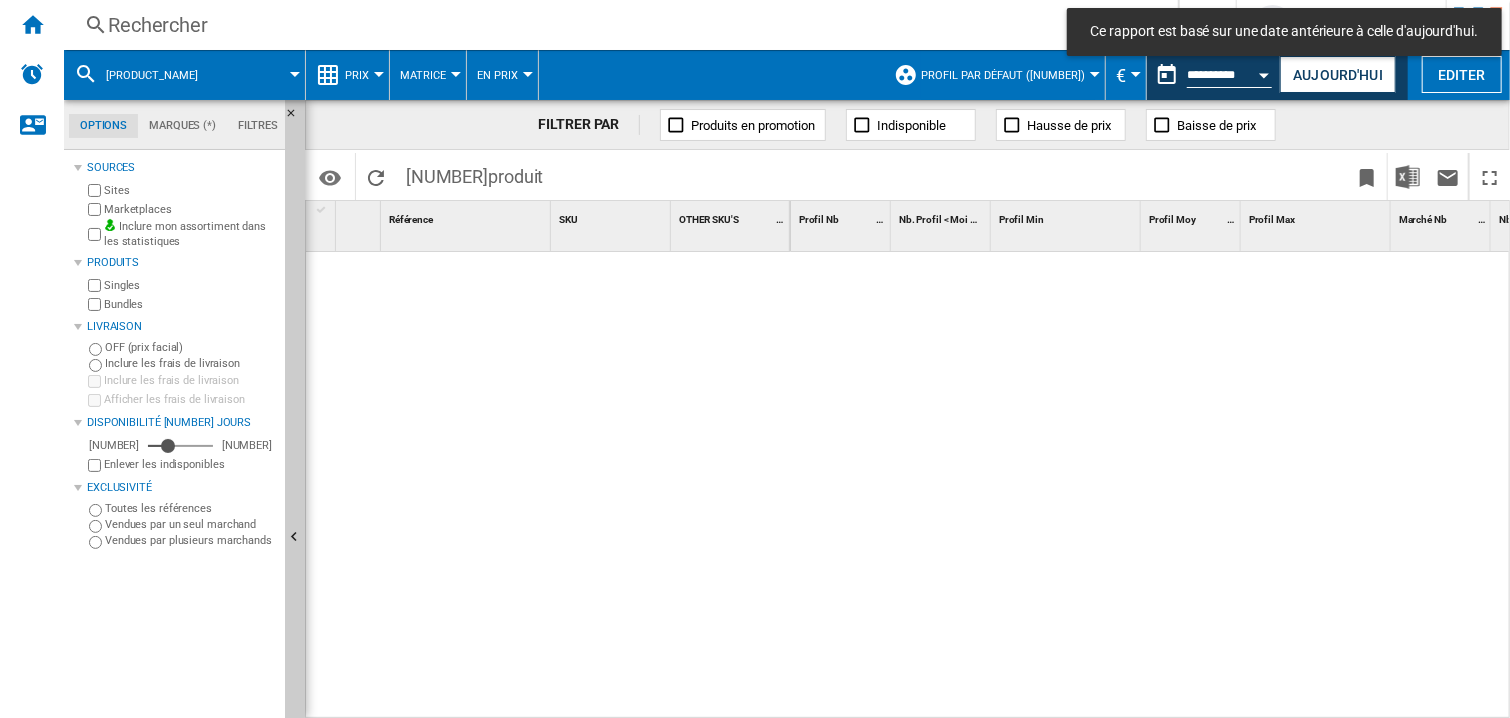click at bounding box center (1151, 486) 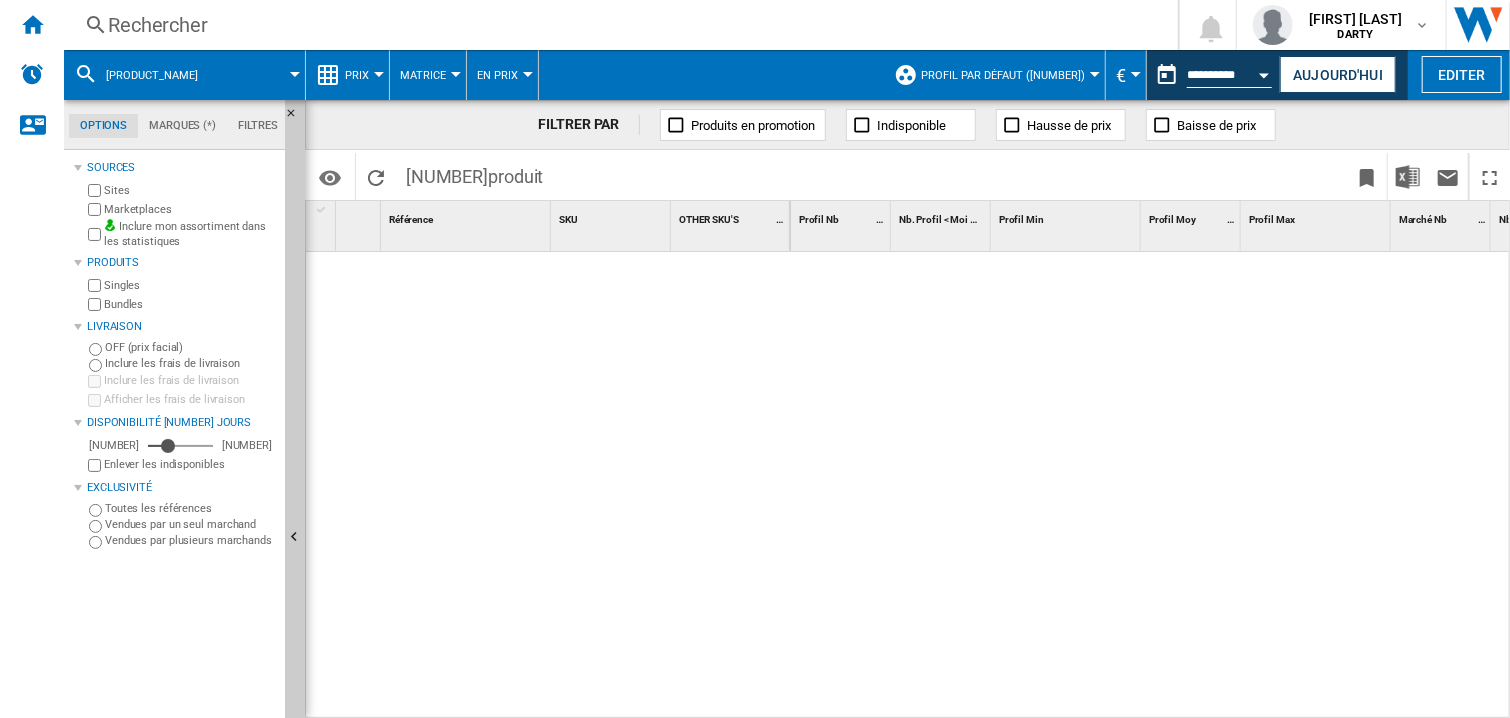 click on "Rechercher" at bounding box center (617, 25) 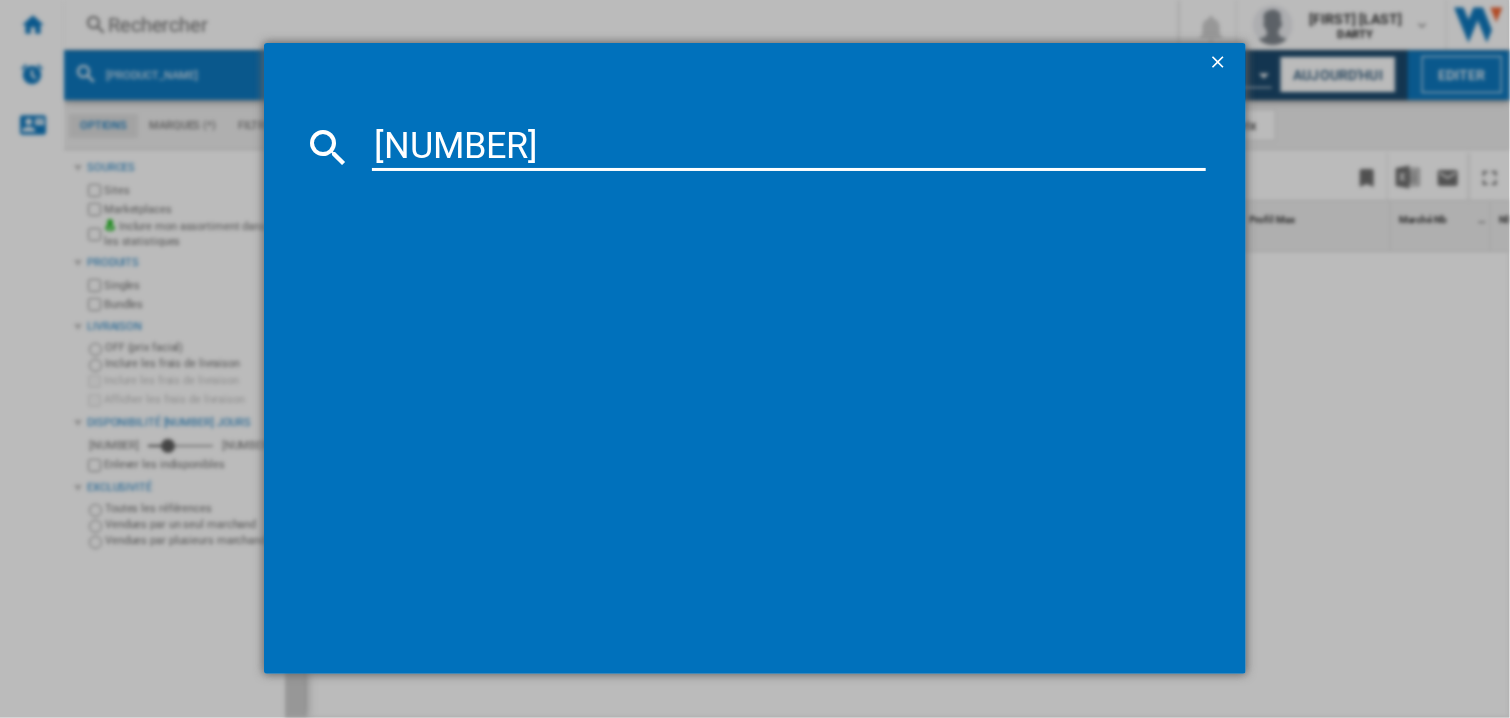 type on "[NUMBER]" 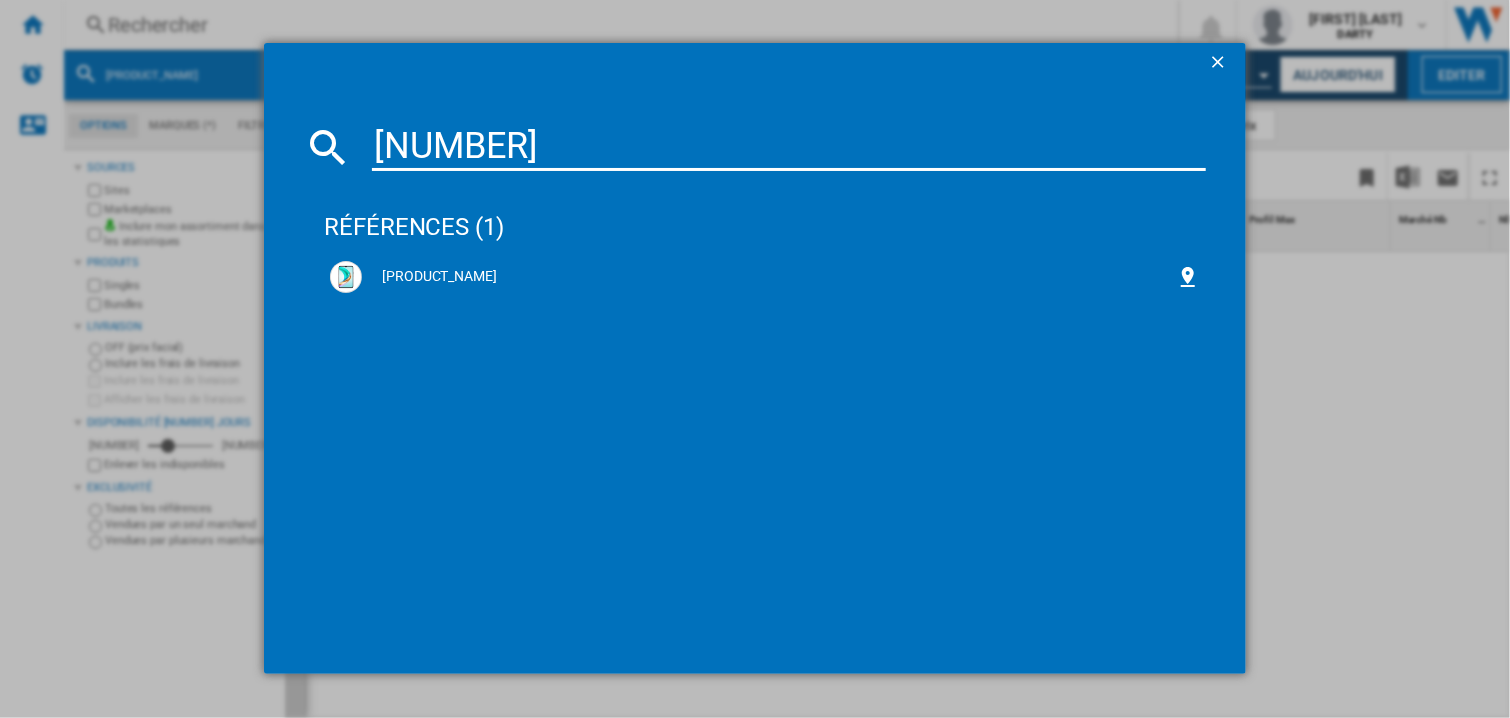click on "[NUMBER]" at bounding box center (789, 147) 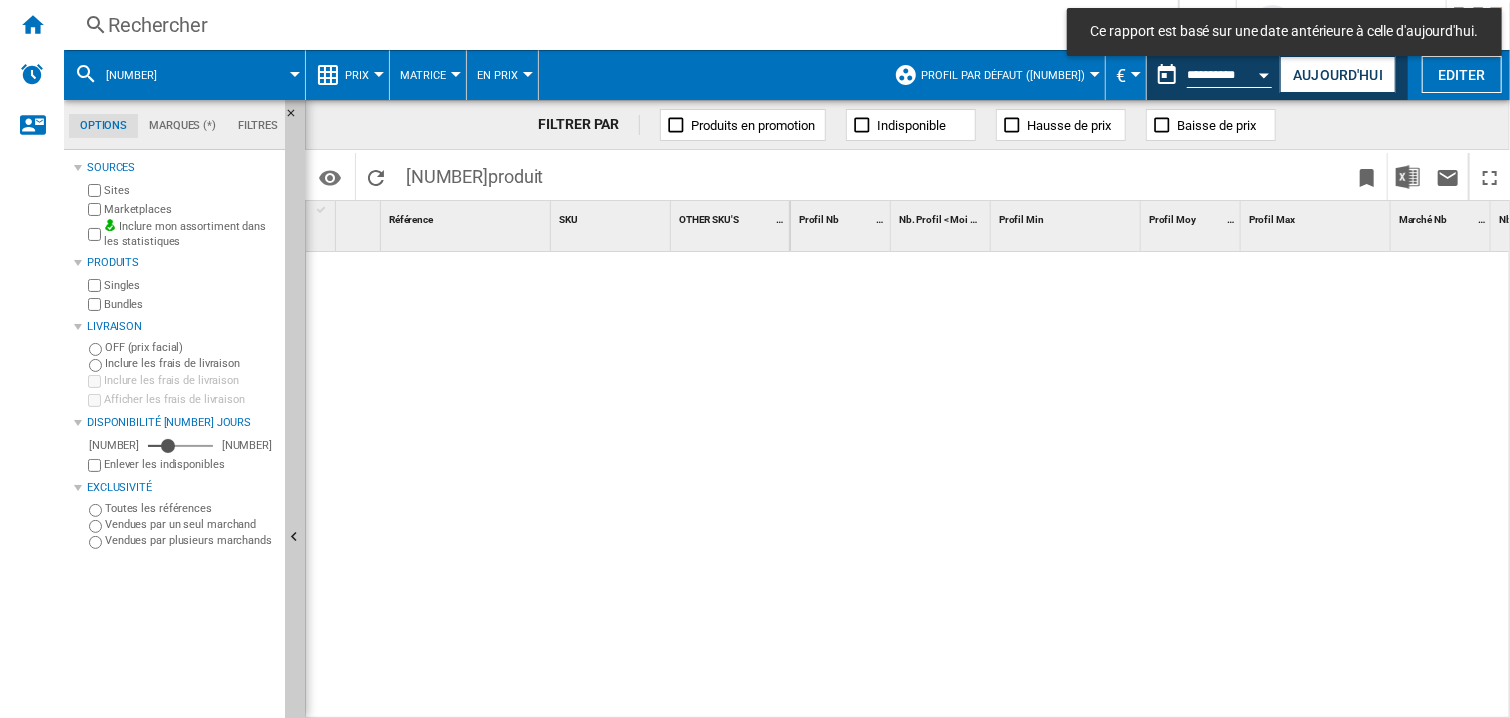 click at bounding box center [1151, 486] 